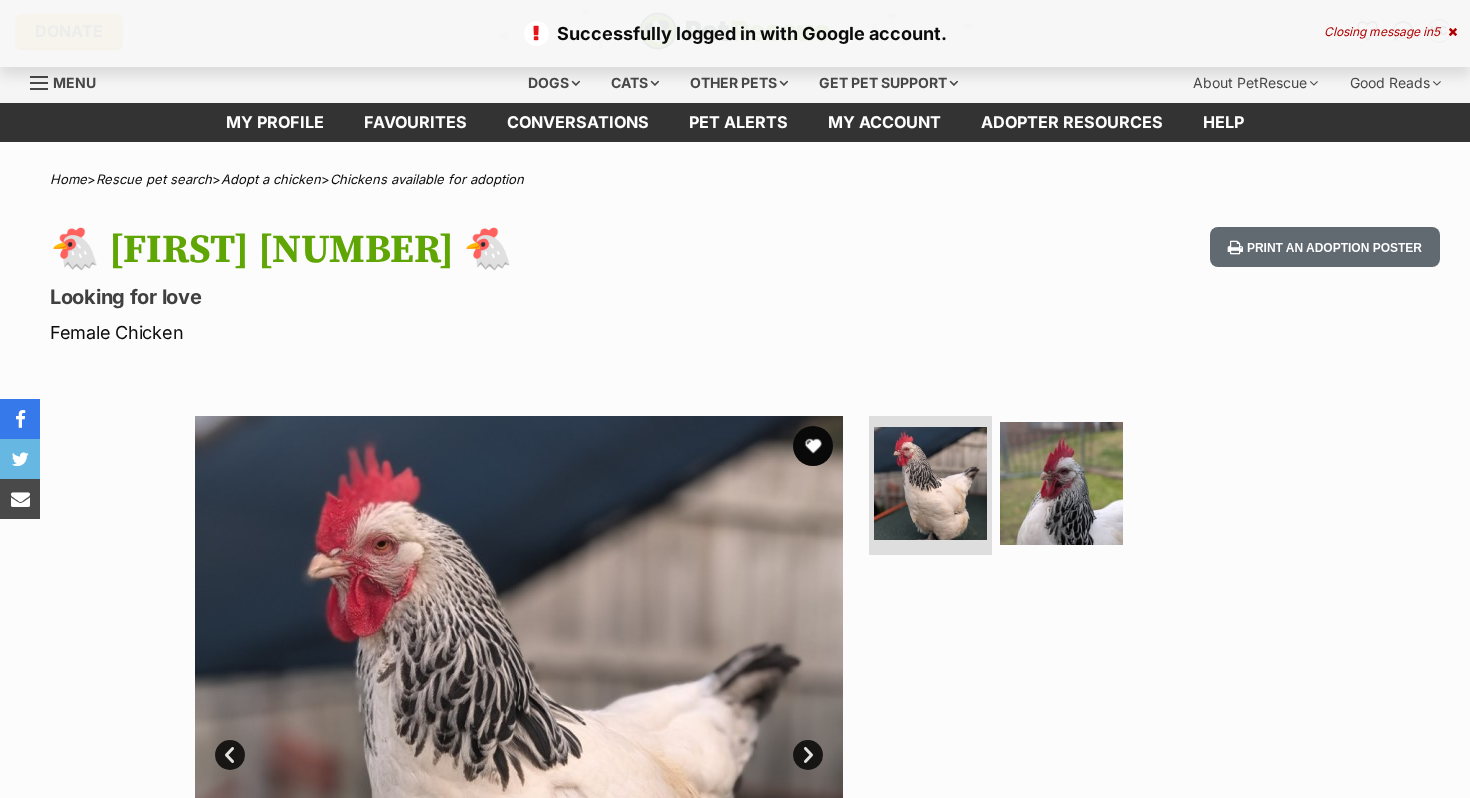 scroll, scrollTop: 305, scrollLeft: 0, axis: vertical 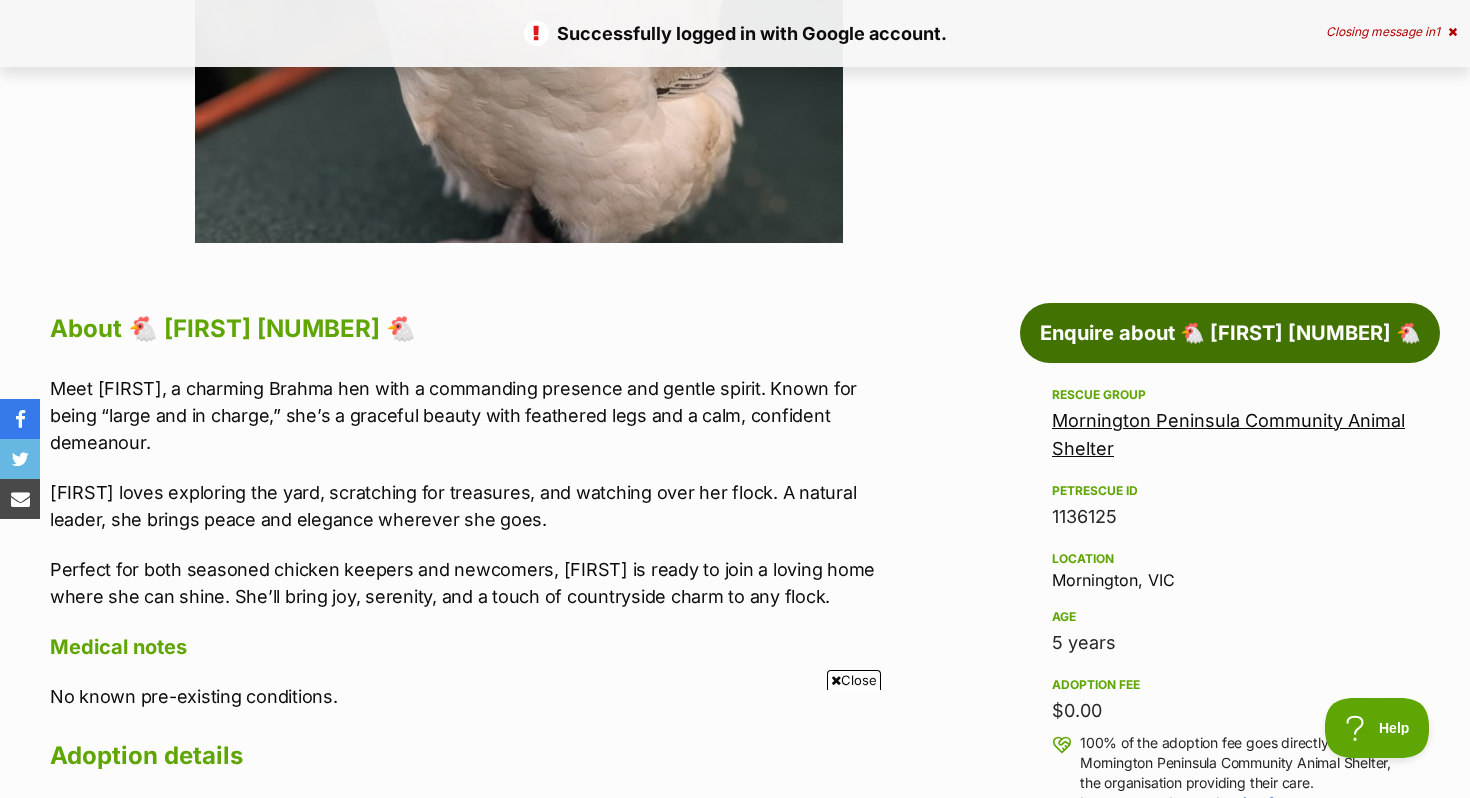 click on "Enquire about 🐔 [NAME] 🐔" at bounding box center [1230, 333] 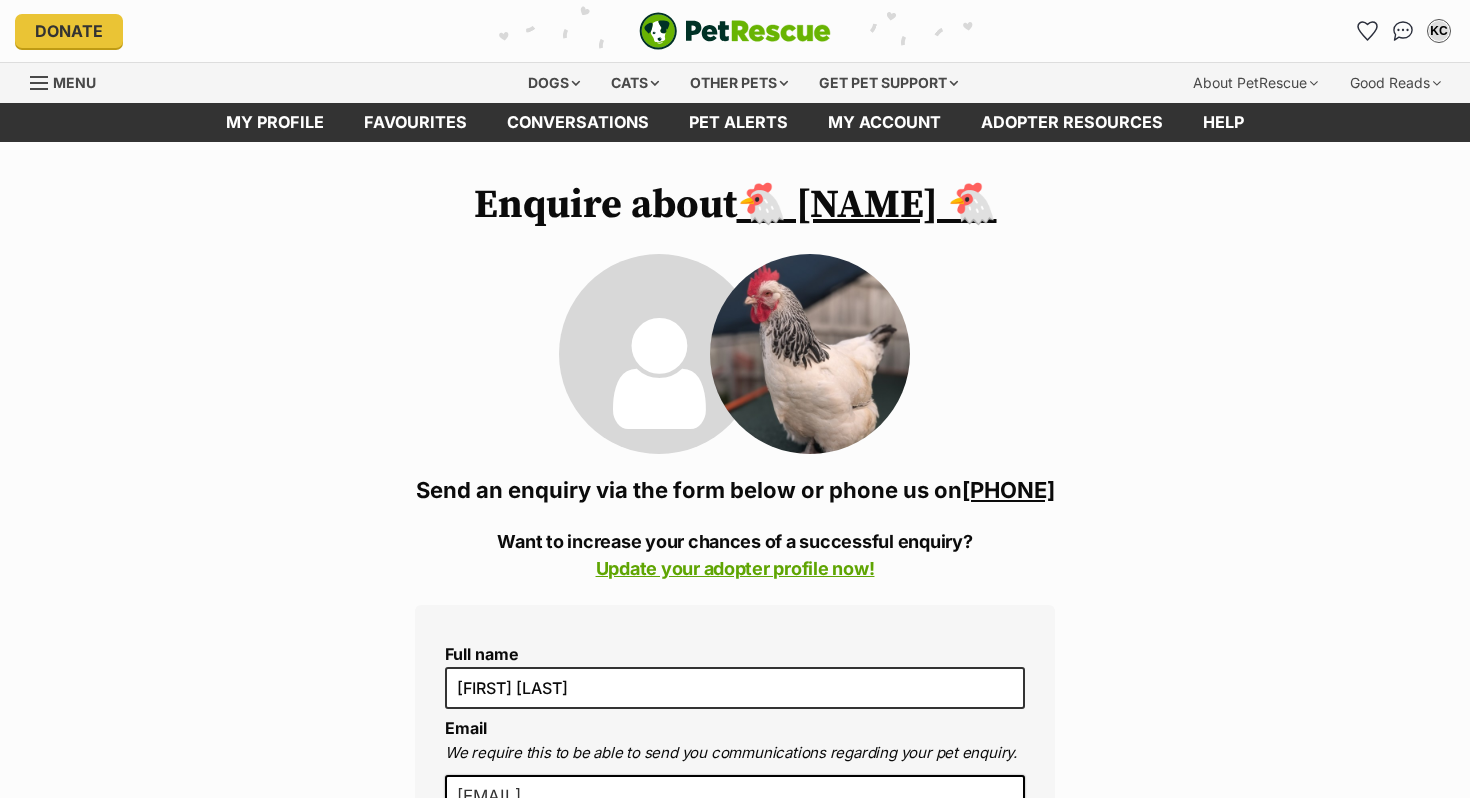 scroll, scrollTop: 0, scrollLeft: 0, axis: both 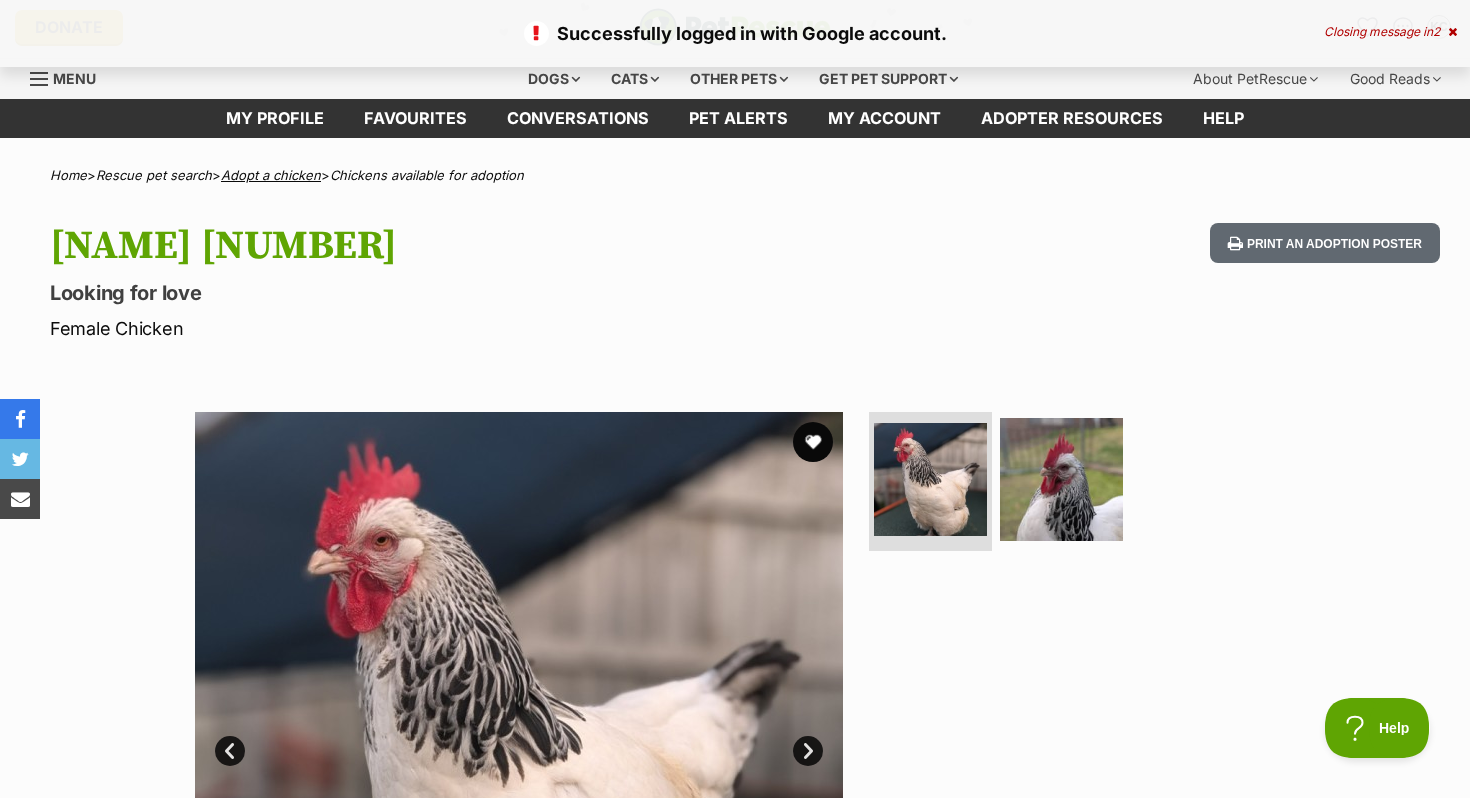 click on "Adopt a chicken" at bounding box center (271, 175) 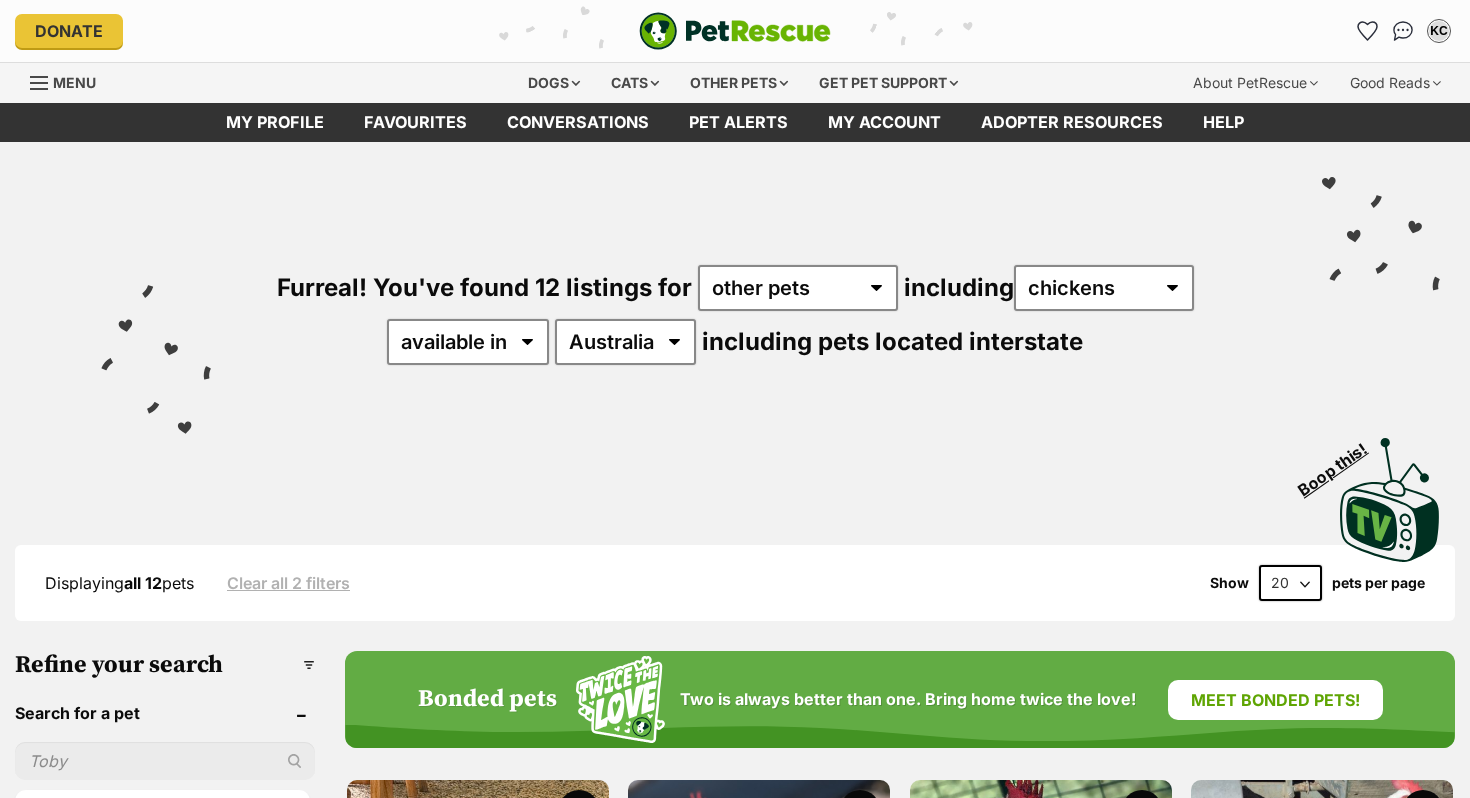 scroll, scrollTop: 0, scrollLeft: 0, axis: both 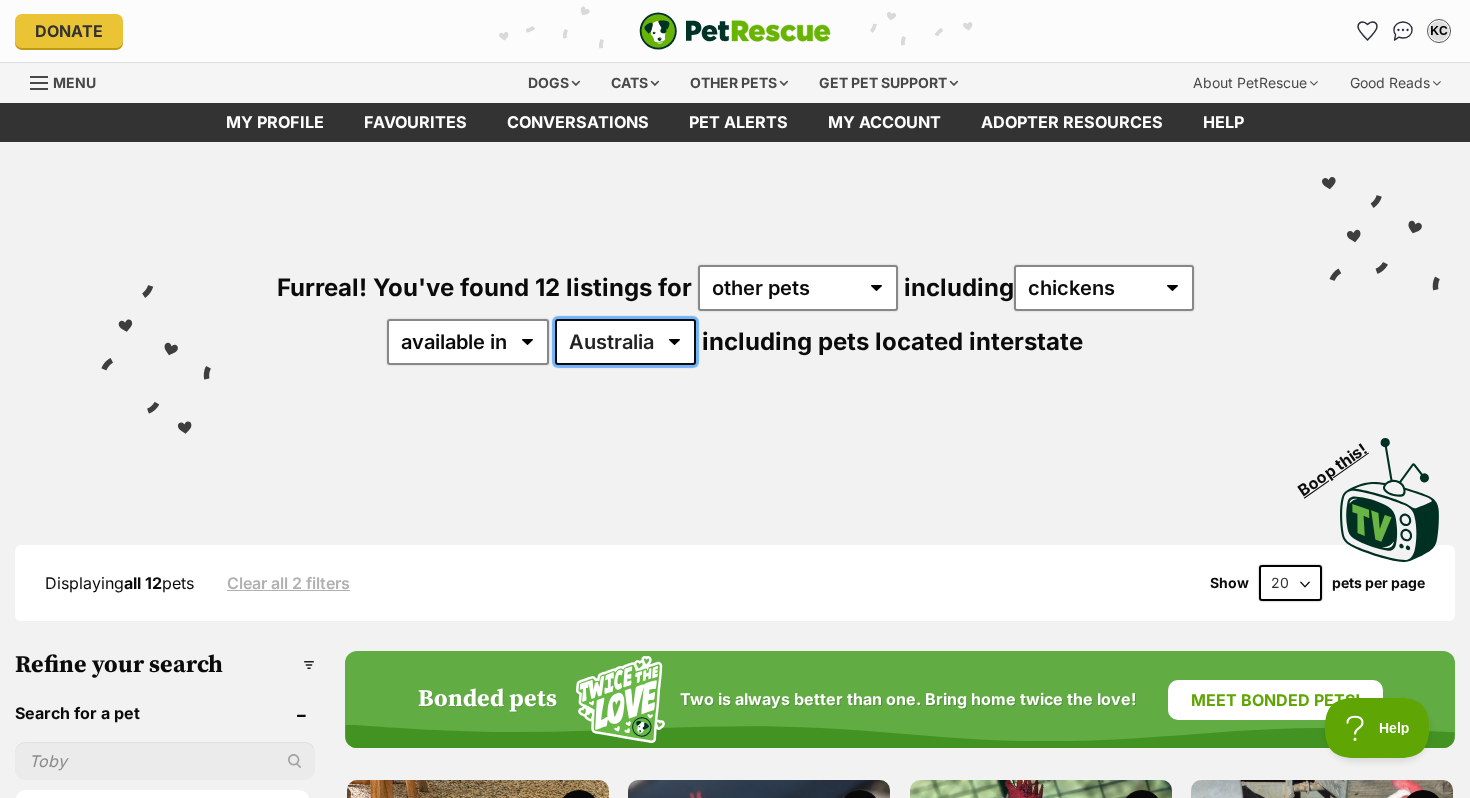 click on "Australia
ACT
NSW
QLD
VIC" at bounding box center [625, 342] 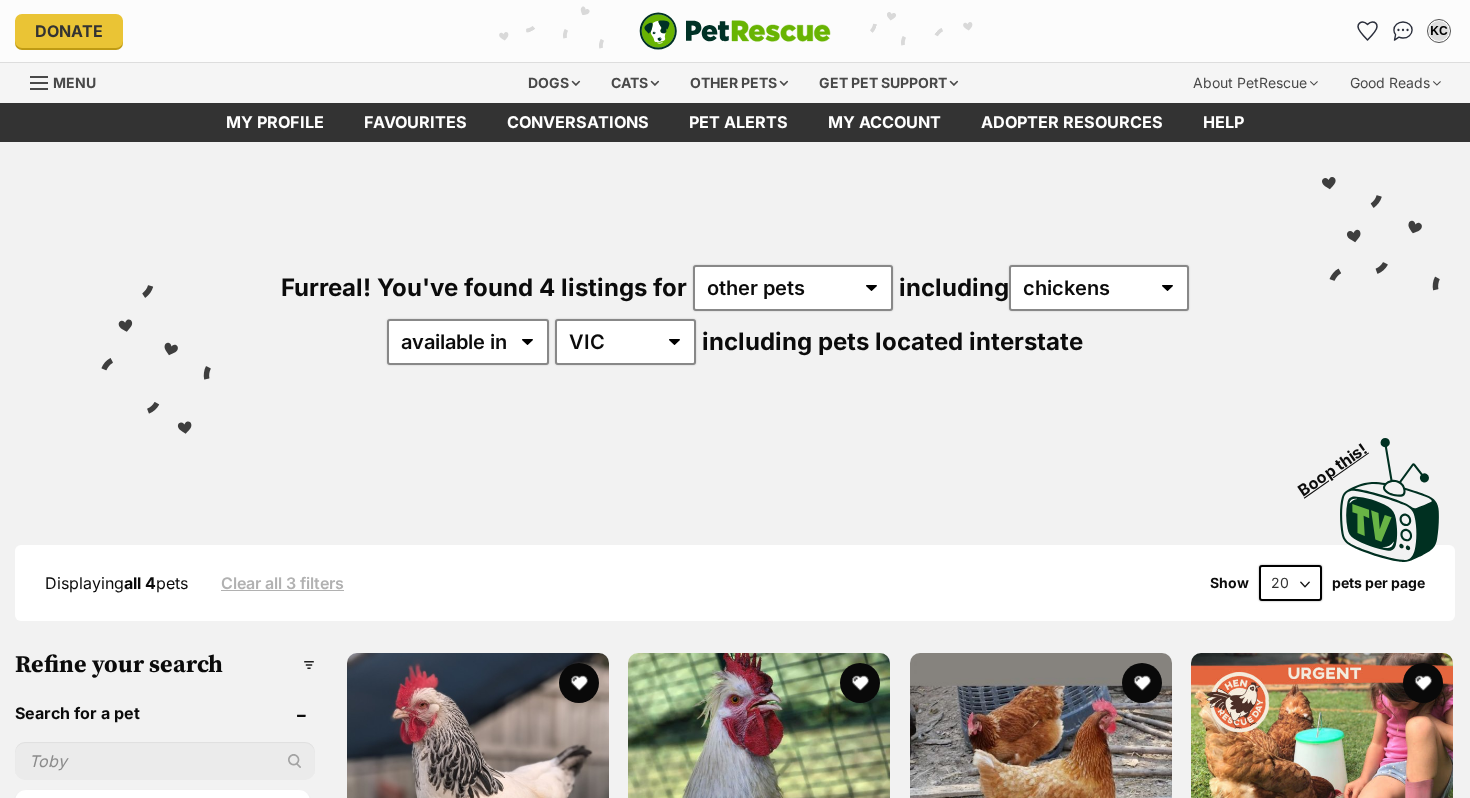 scroll, scrollTop: 0, scrollLeft: 0, axis: both 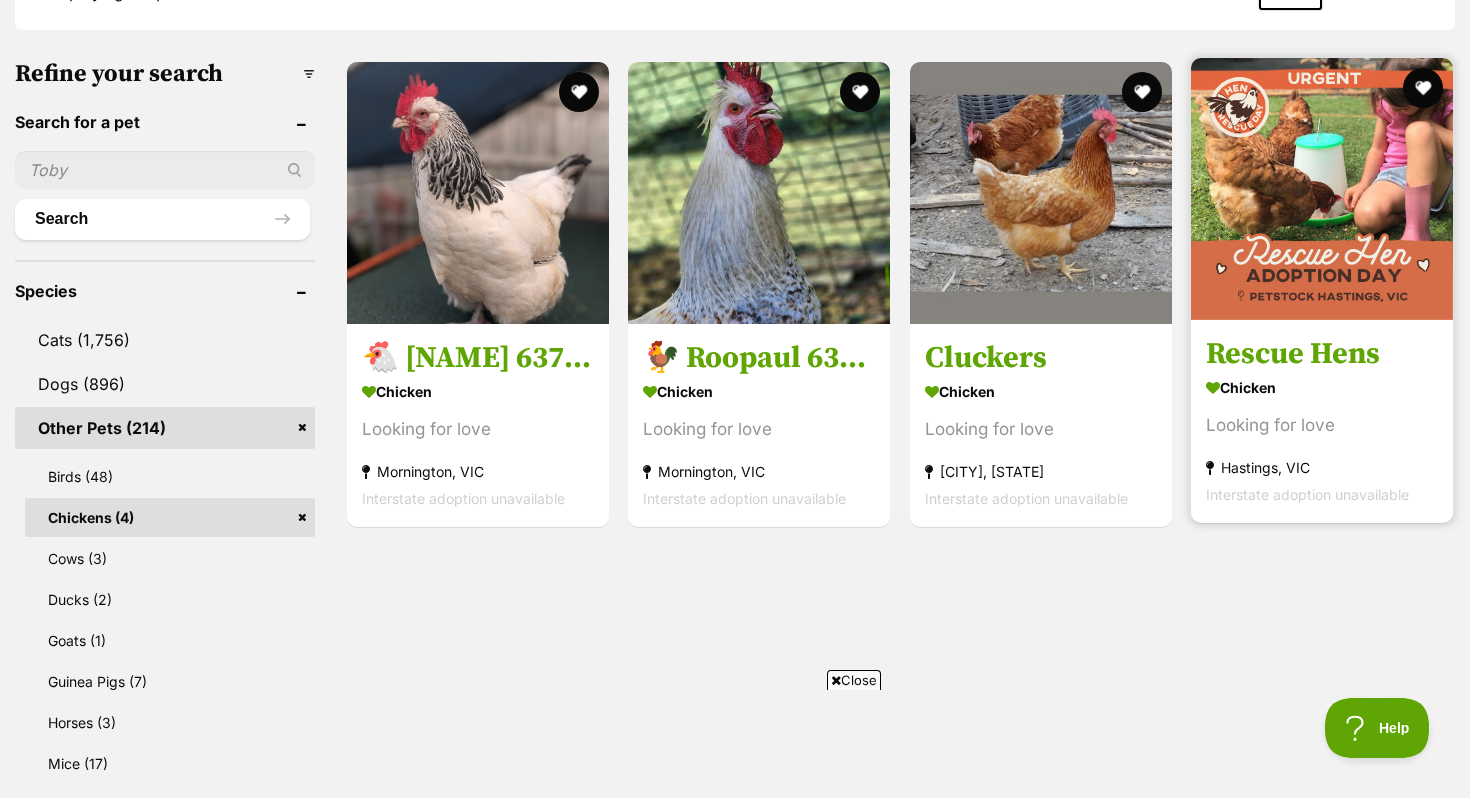 click at bounding box center (1322, 189) 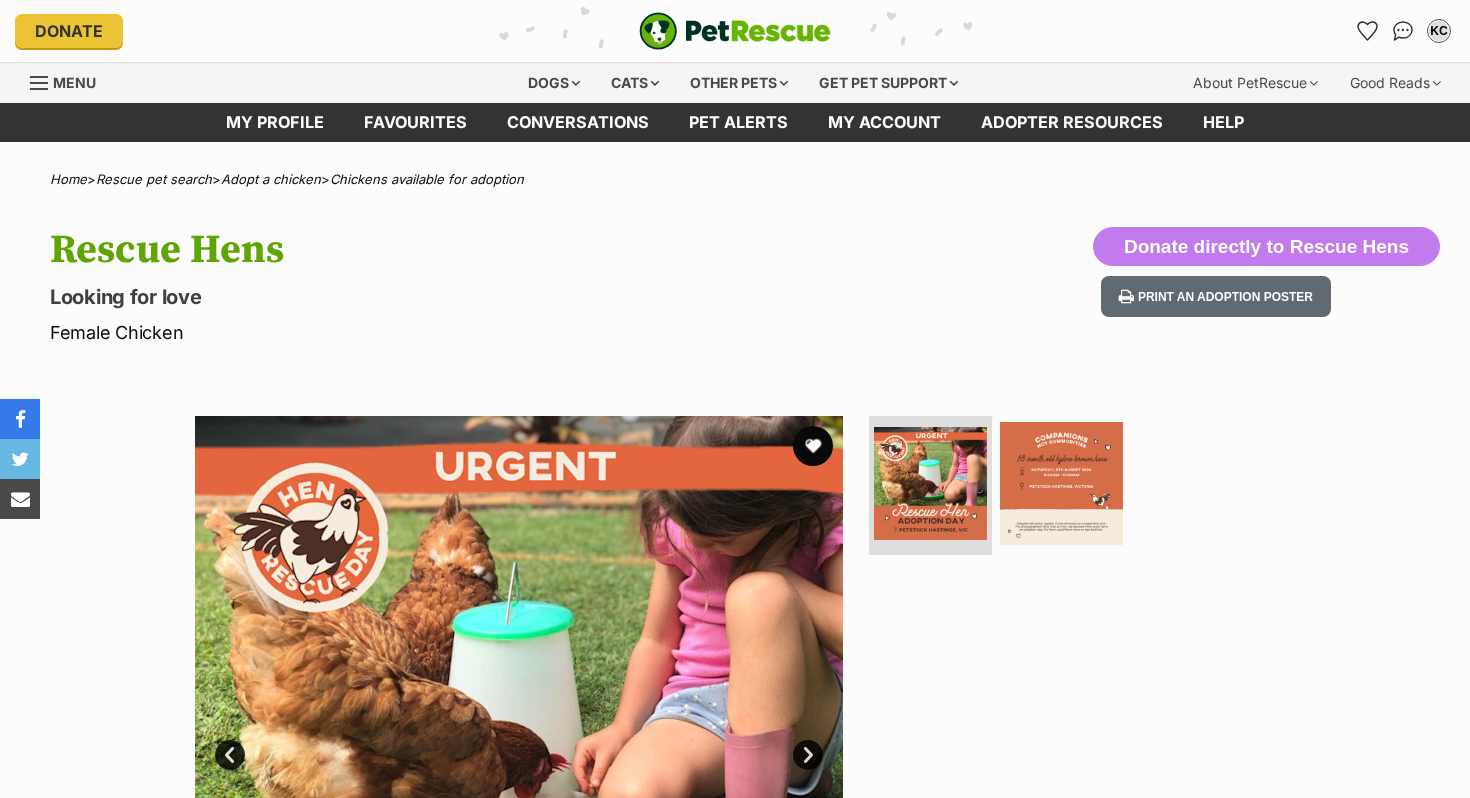 scroll, scrollTop: 0, scrollLeft: 0, axis: both 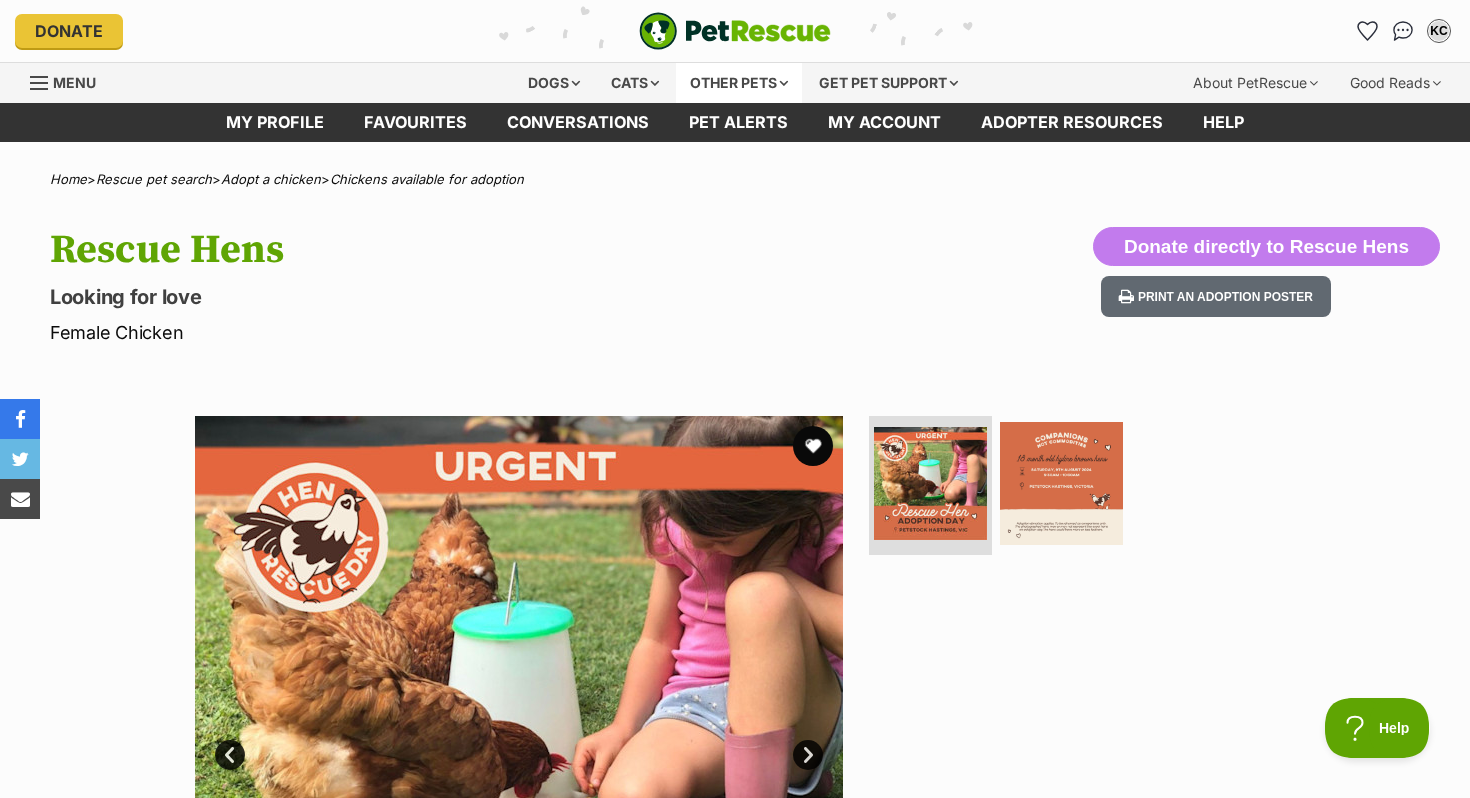click on "Other pets" at bounding box center (739, 83) 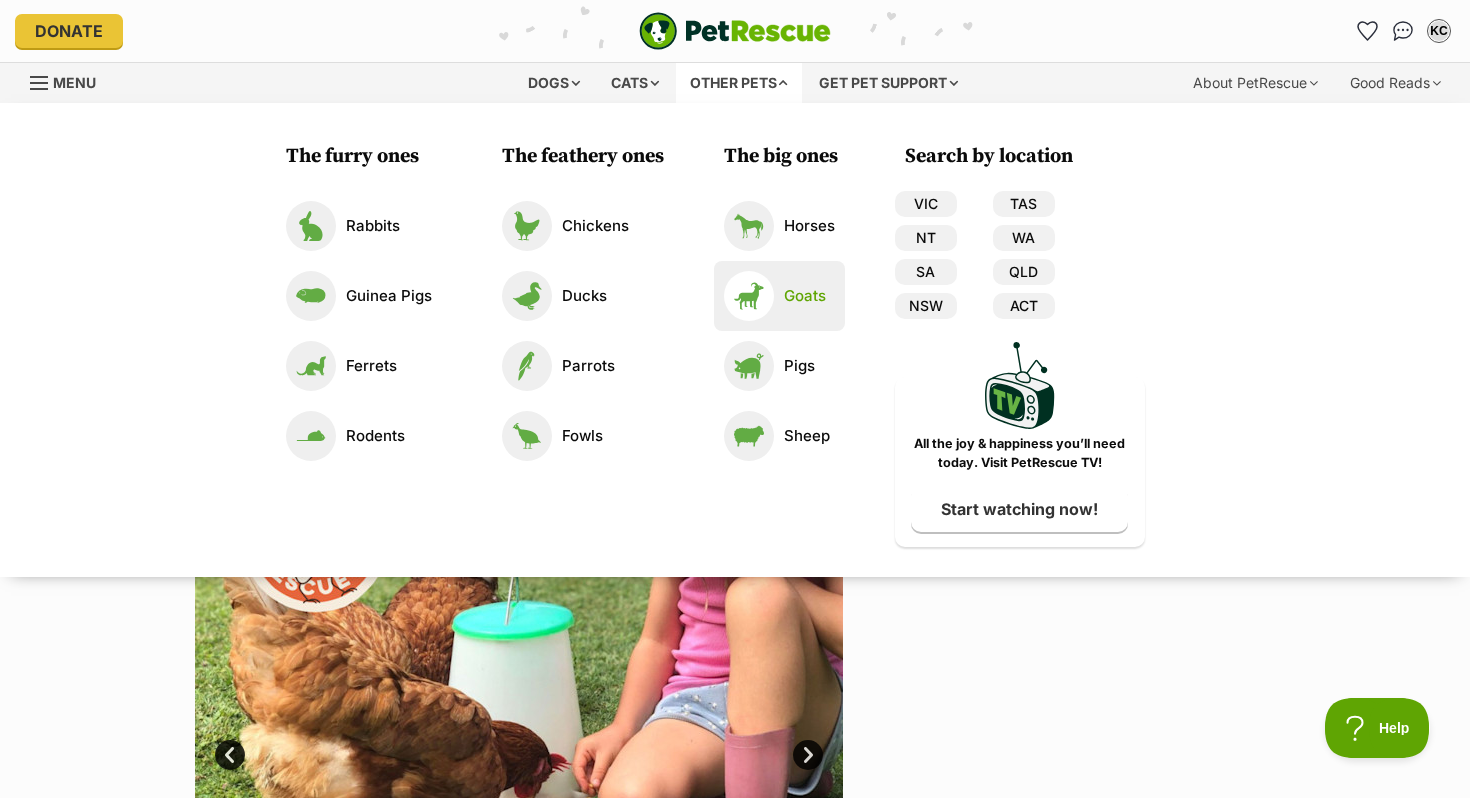 click at bounding box center (749, 296) 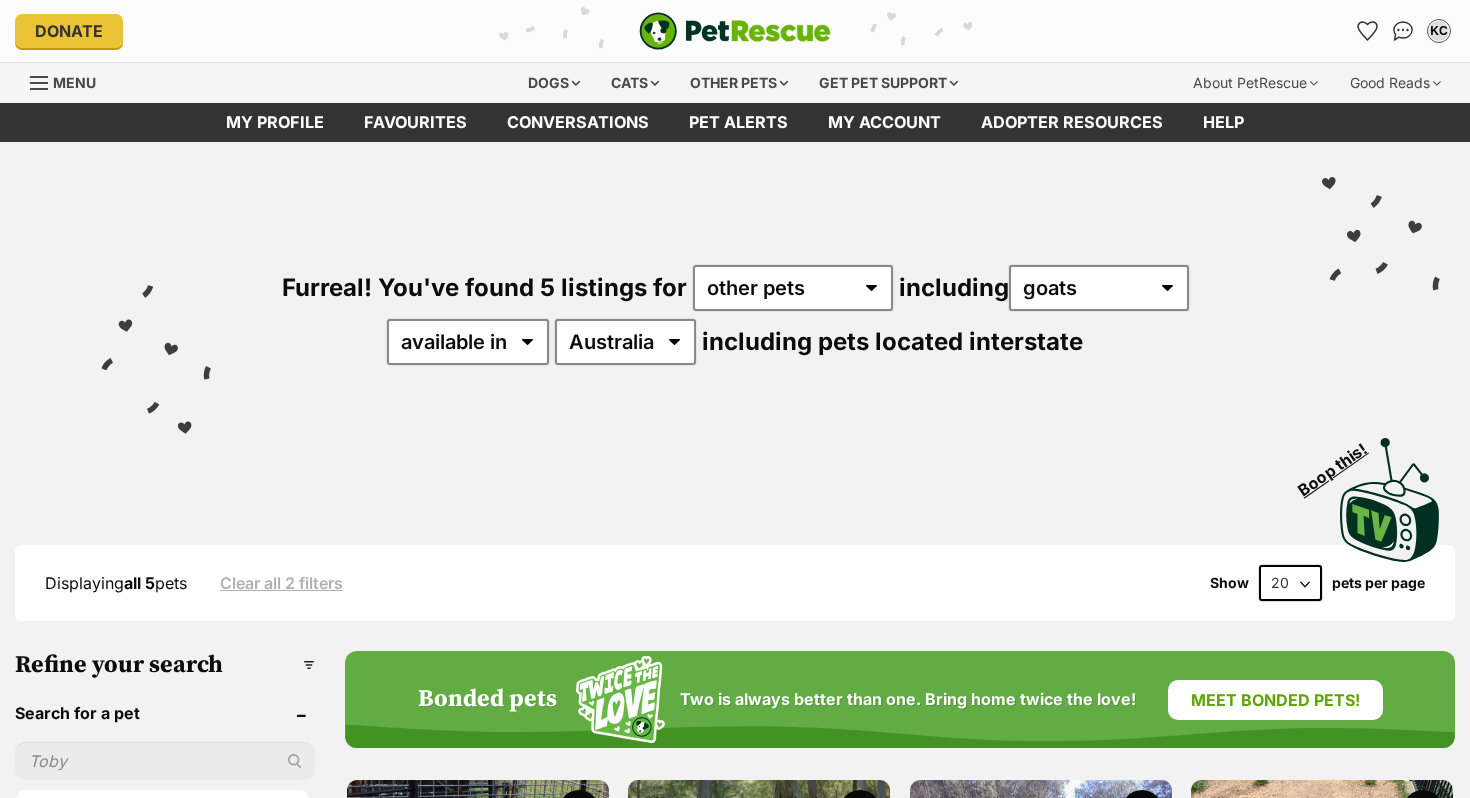 scroll, scrollTop: 0, scrollLeft: 0, axis: both 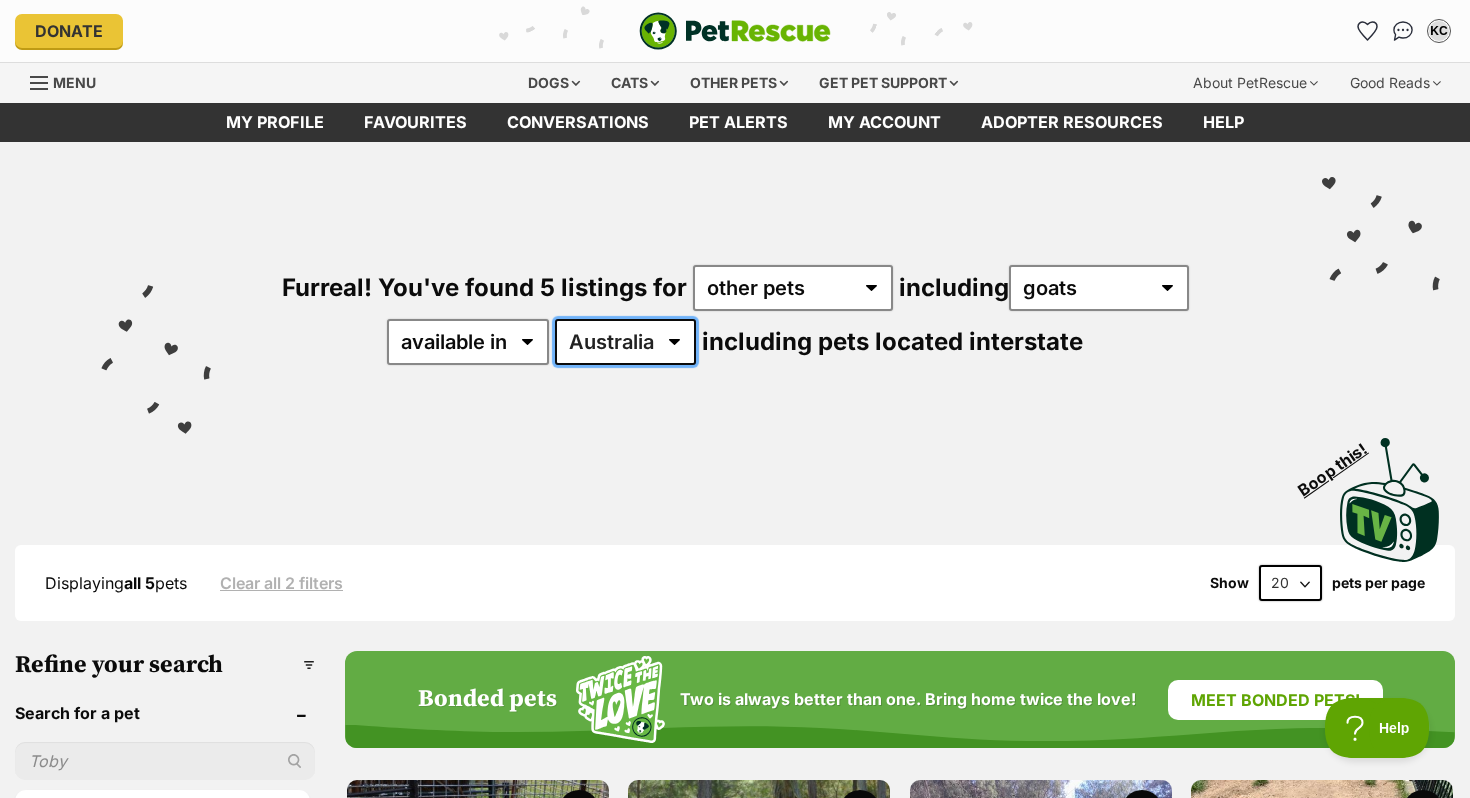 click on "[COUNTRY]
[STATE]
[STATE]
[STATE]
[STATE]" at bounding box center [625, 342] 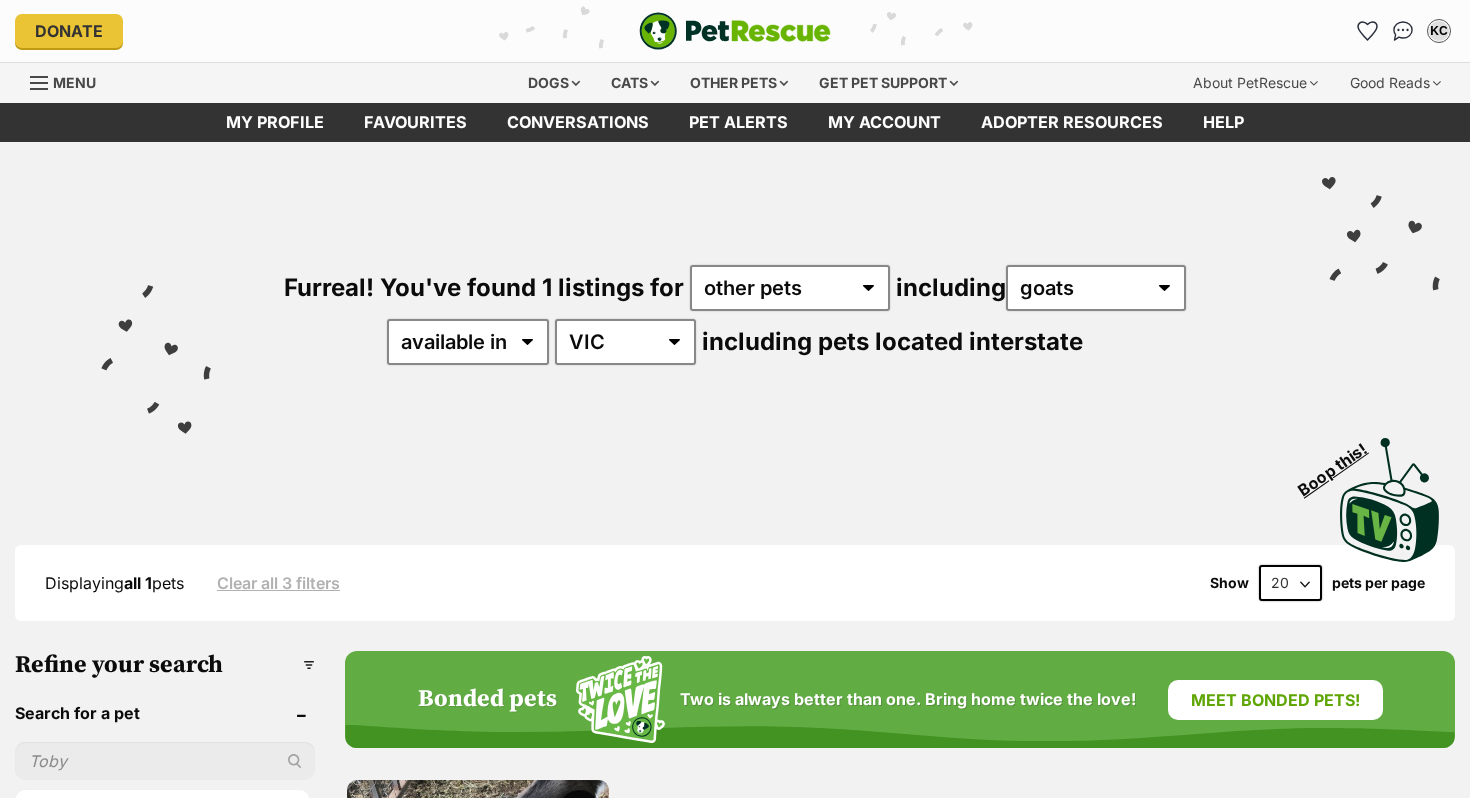 scroll, scrollTop: 0, scrollLeft: 0, axis: both 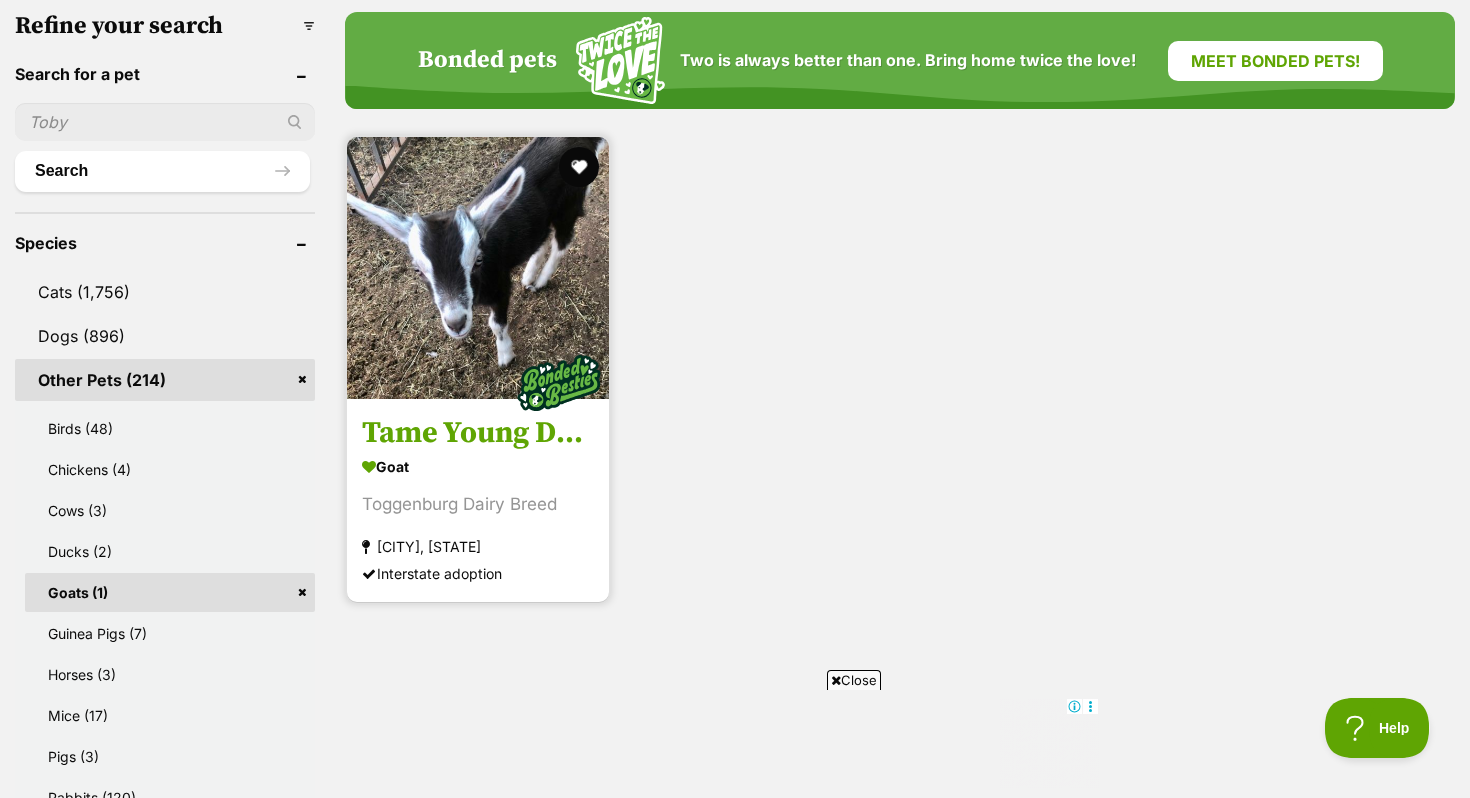 click on "Toggenburg Dairy Breed" at bounding box center [478, 504] 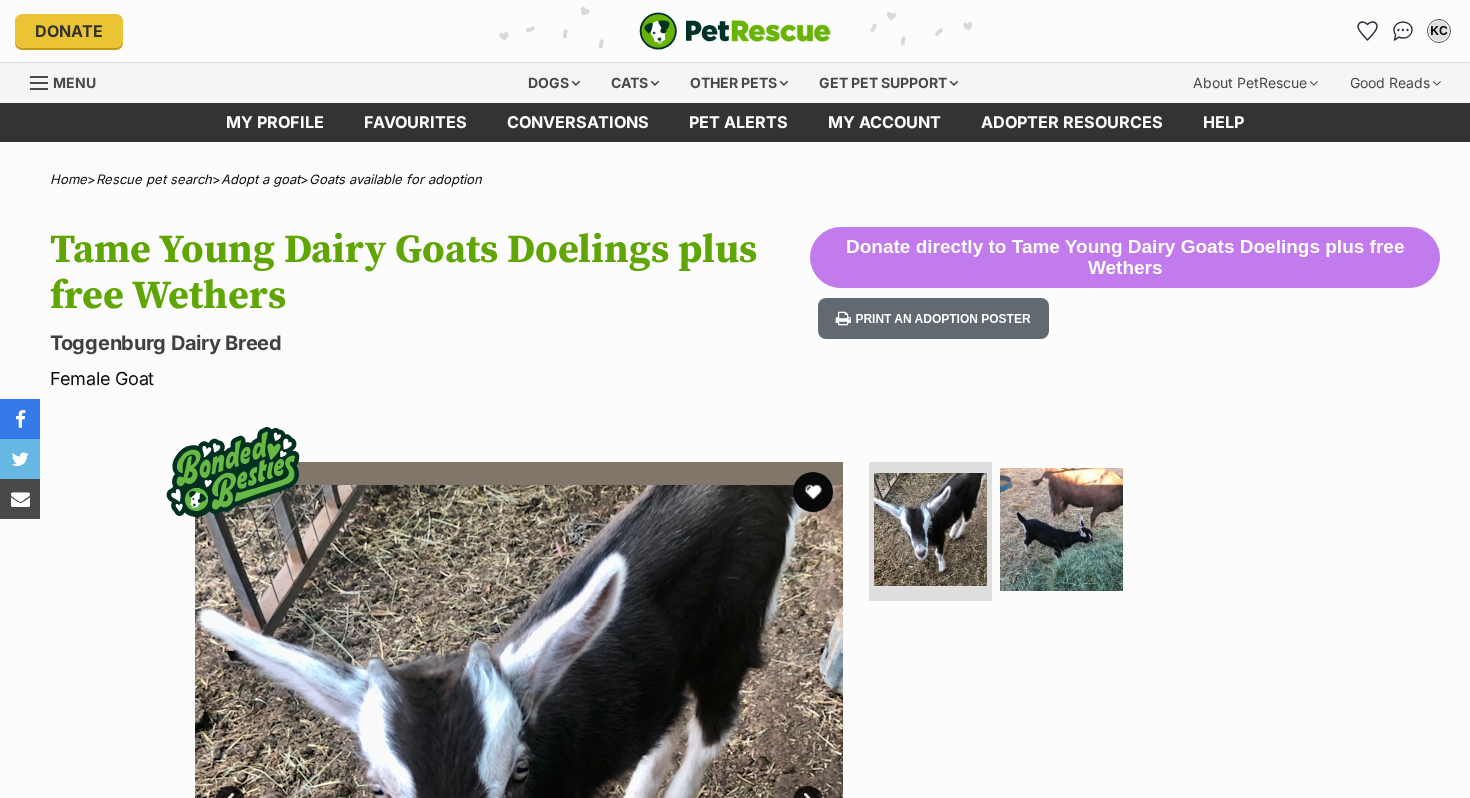 scroll, scrollTop: 0, scrollLeft: 0, axis: both 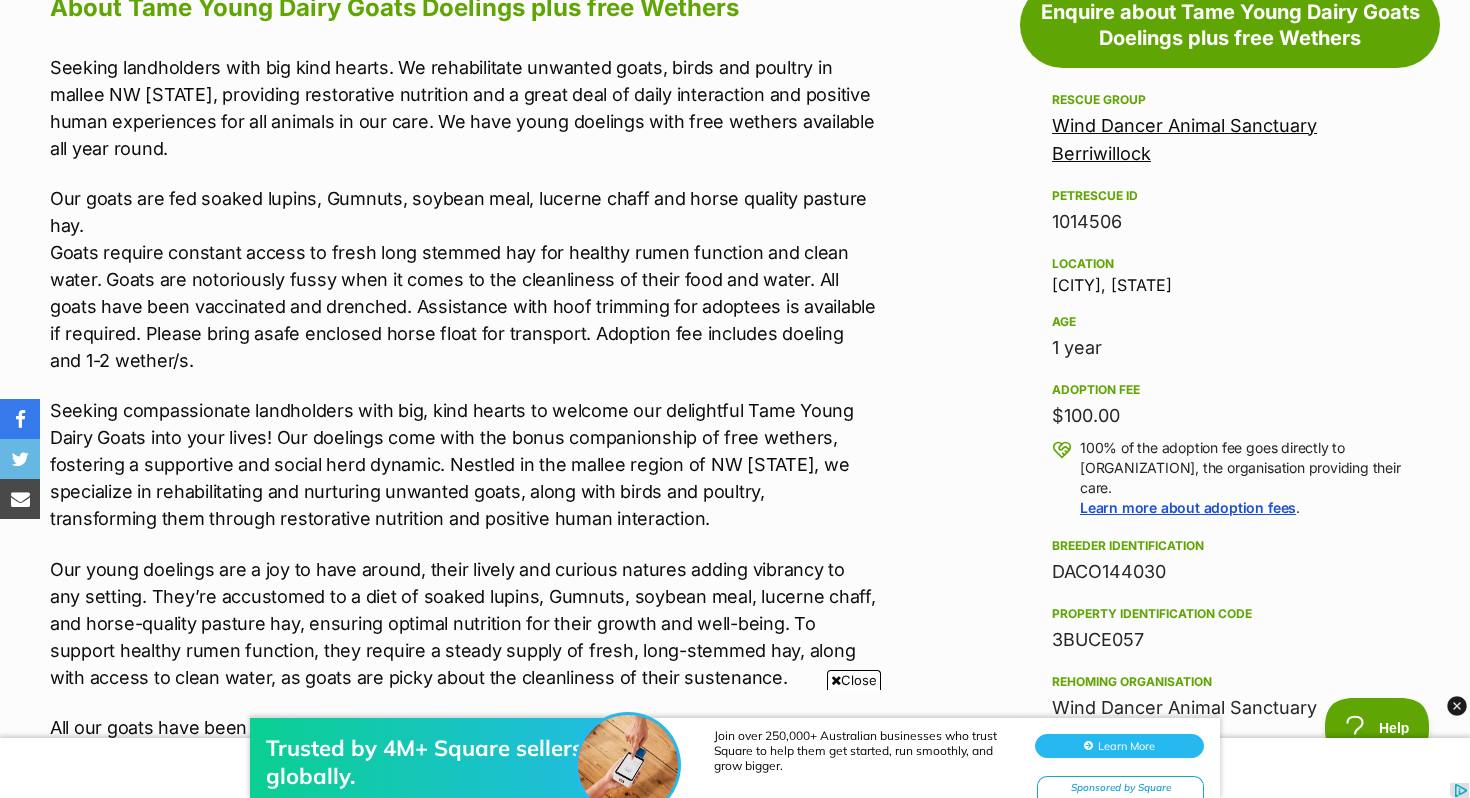 click on "Our goats are fed soaked lupins, Gumnuts, soybean meal, lucerne chaff and horse quality pasture hay.
Goats require constant access to fresh long stemmed hay for healthy rumen function and clean water. Goats are notoriously fussy when it comes to the cleanliness of their food and water. All goats have been vaccinated and drenched. Assistance with hoof trimming for adoptees is available if required. Please bring asafe enclosed horse float for transport. Adoption fee includes doeling and 1-2 wether/s." at bounding box center [463, 279] 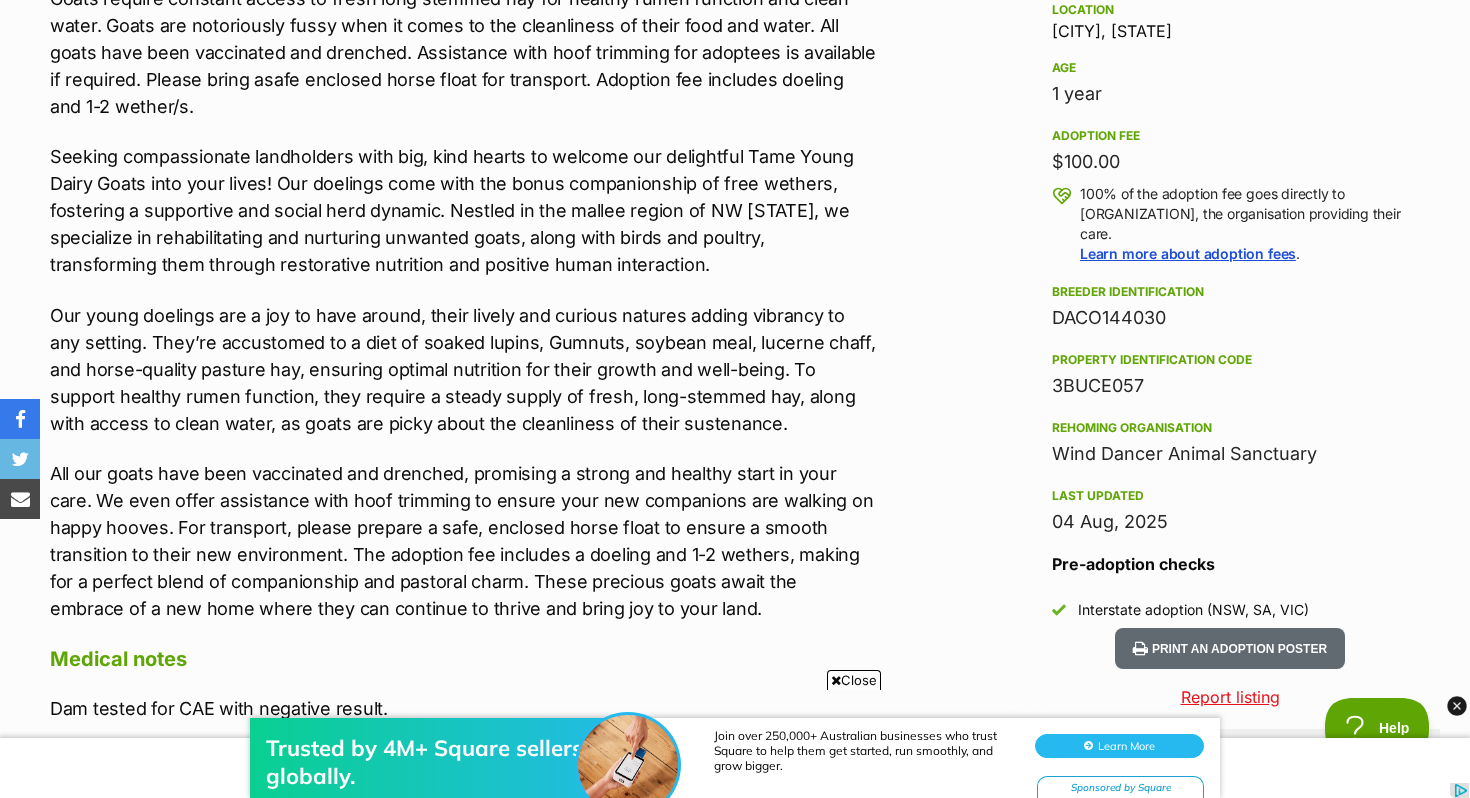 scroll, scrollTop: 1496, scrollLeft: 0, axis: vertical 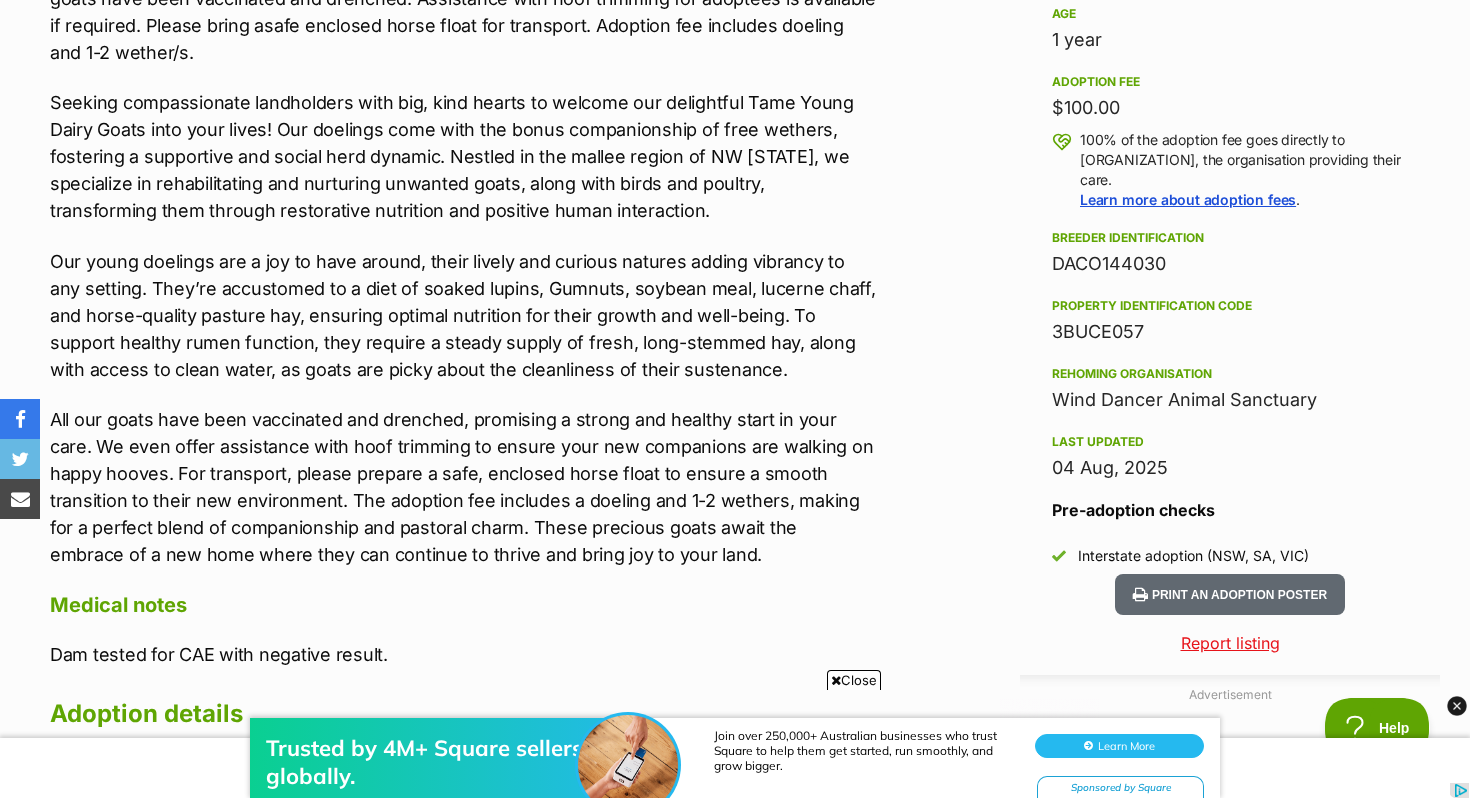 click on "Seeking compassionate landholders with big, kind hearts to welcome our delightful Tame Young Dairy Goats into your lives! Our doelings come with the bonus companionship of free wethers, fostering a supportive and social herd dynamic. Nestled in the mallee region of NW Victoria, we specialize in rehabilitating and nurturing unwanted goats, along with birds and poultry, transforming them through restorative nutrition and positive human interaction." at bounding box center (463, 156) 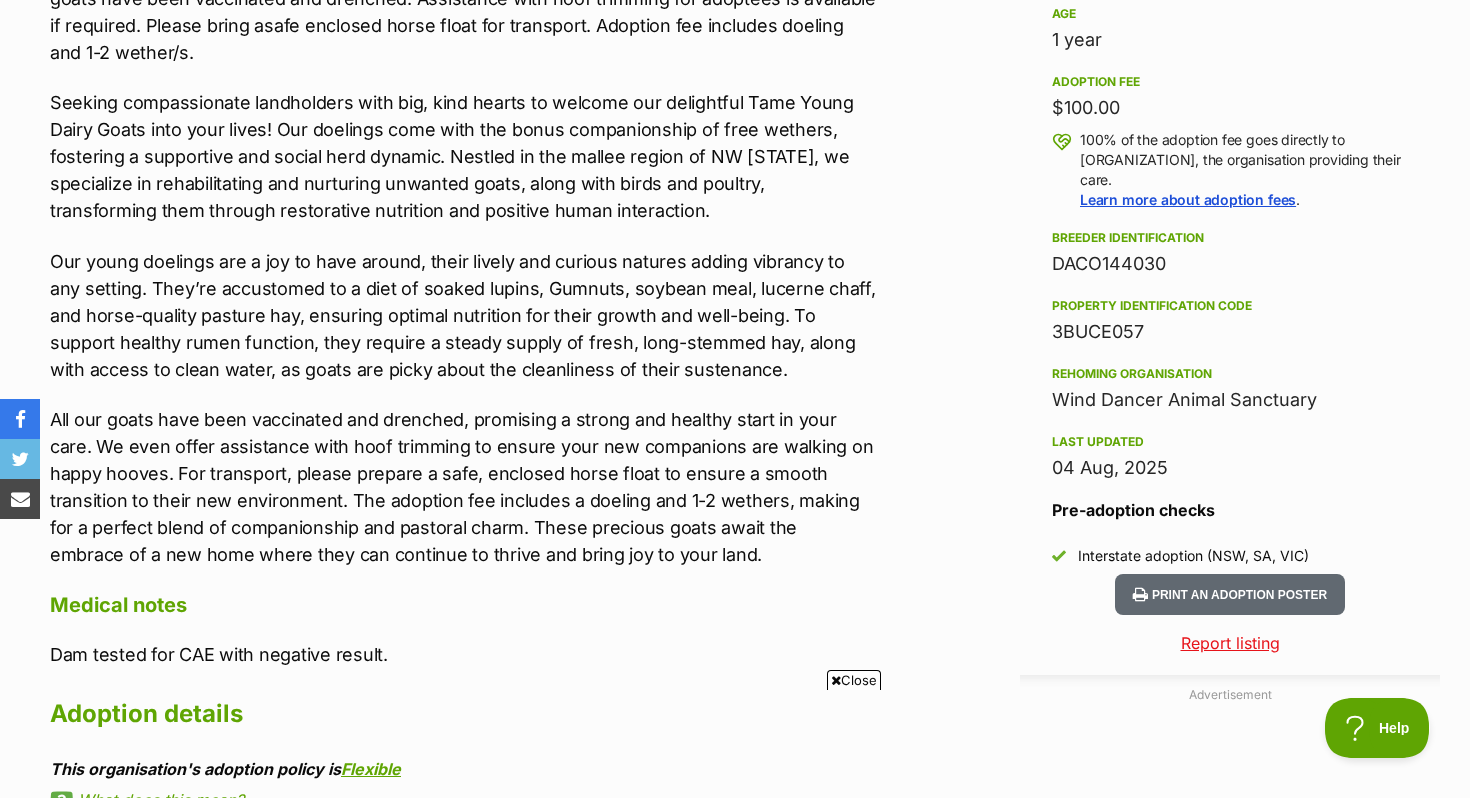 scroll, scrollTop: 0, scrollLeft: 0, axis: both 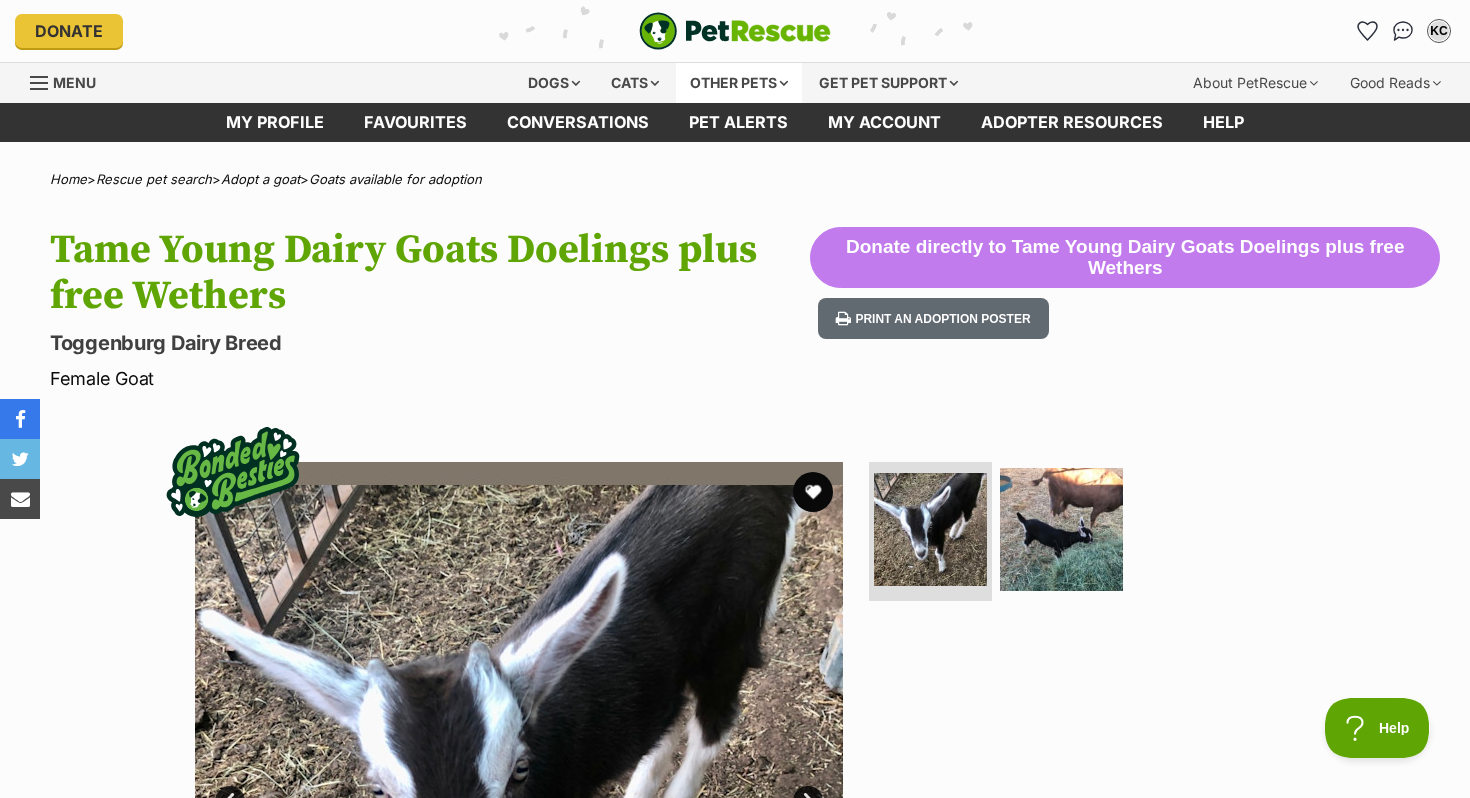 click on "Other pets" at bounding box center [739, 83] 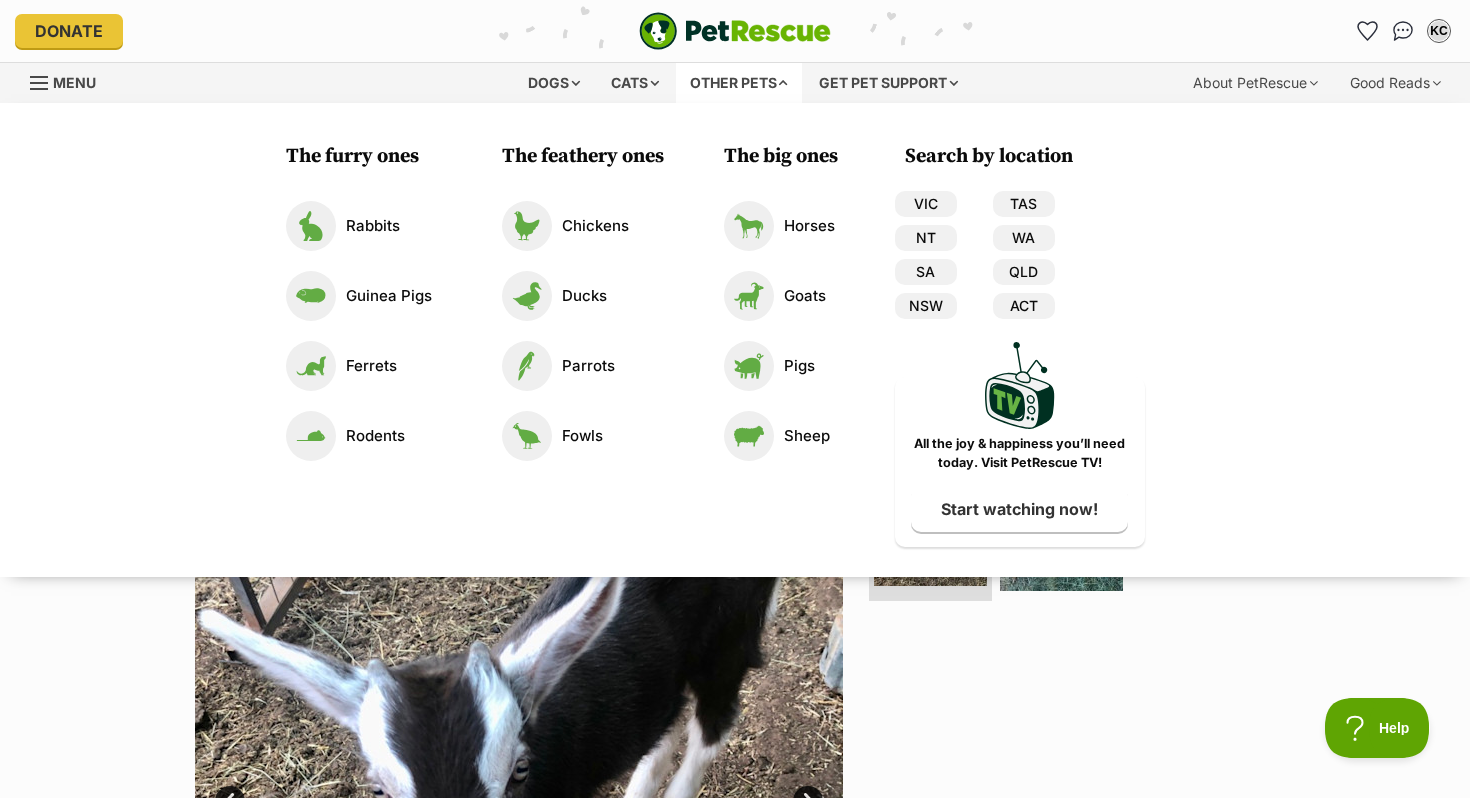 scroll, scrollTop: 0, scrollLeft: 0, axis: both 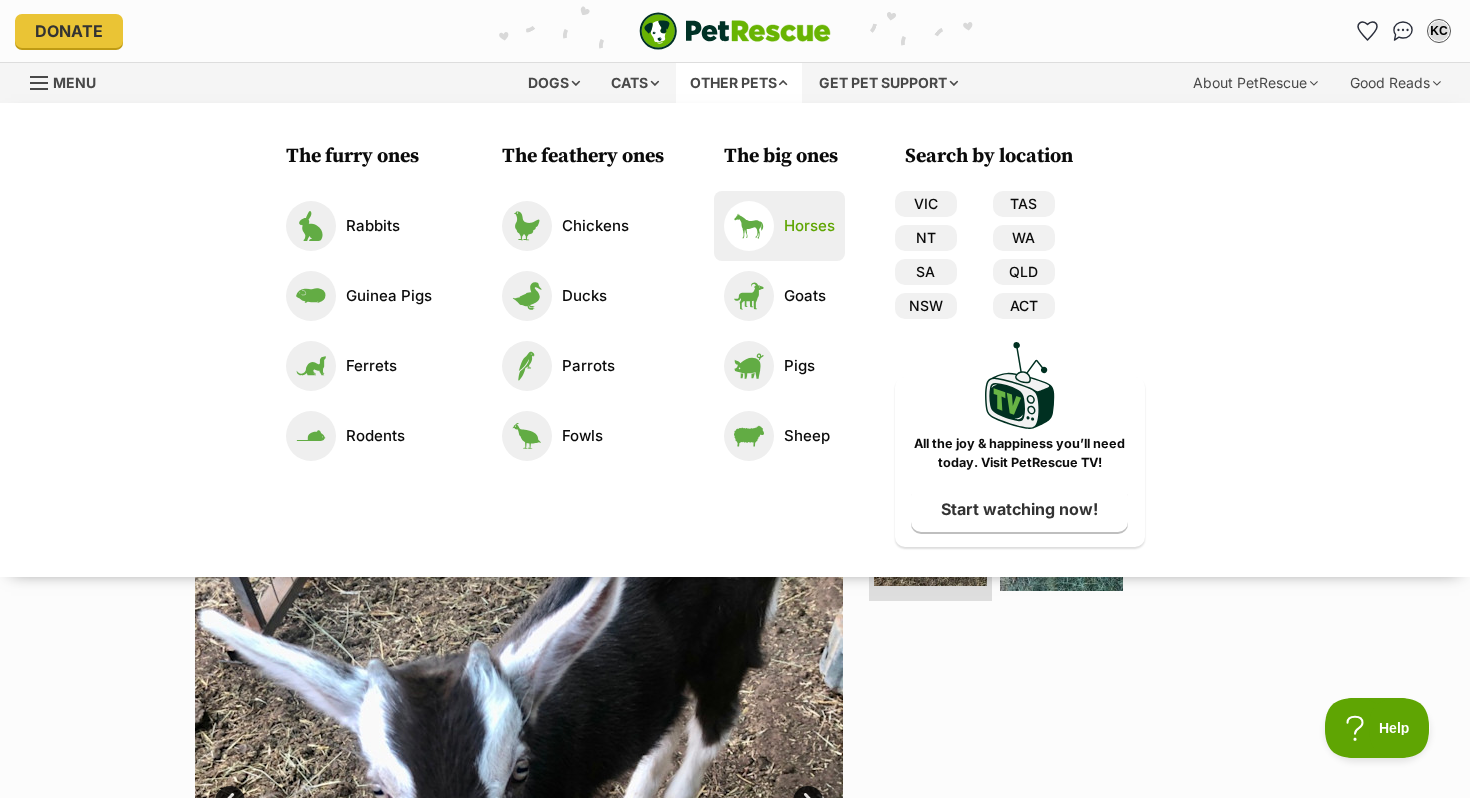click on "Horses" at bounding box center [809, 226] 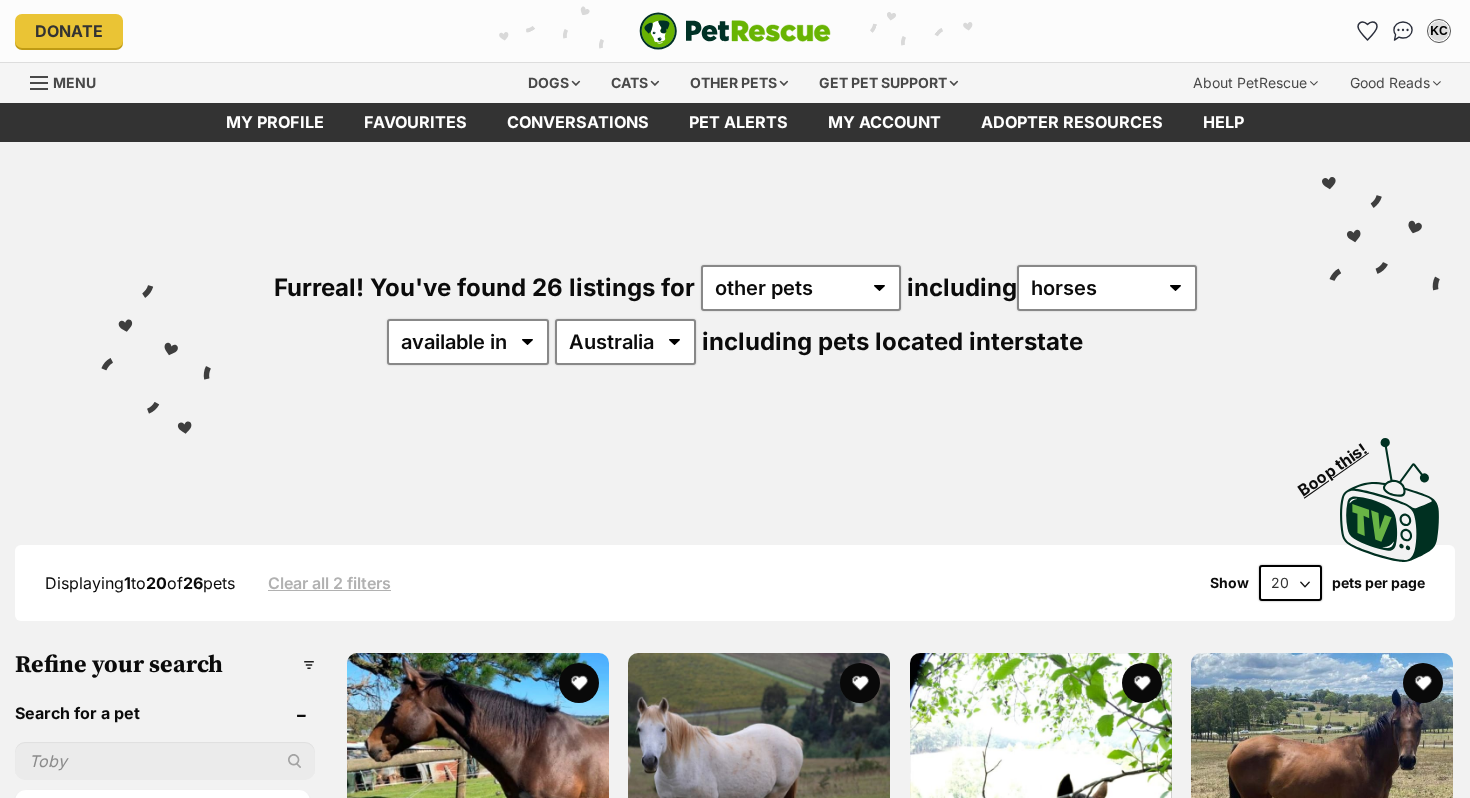 scroll, scrollTop: 0, scrollLeft: 0, axis: both 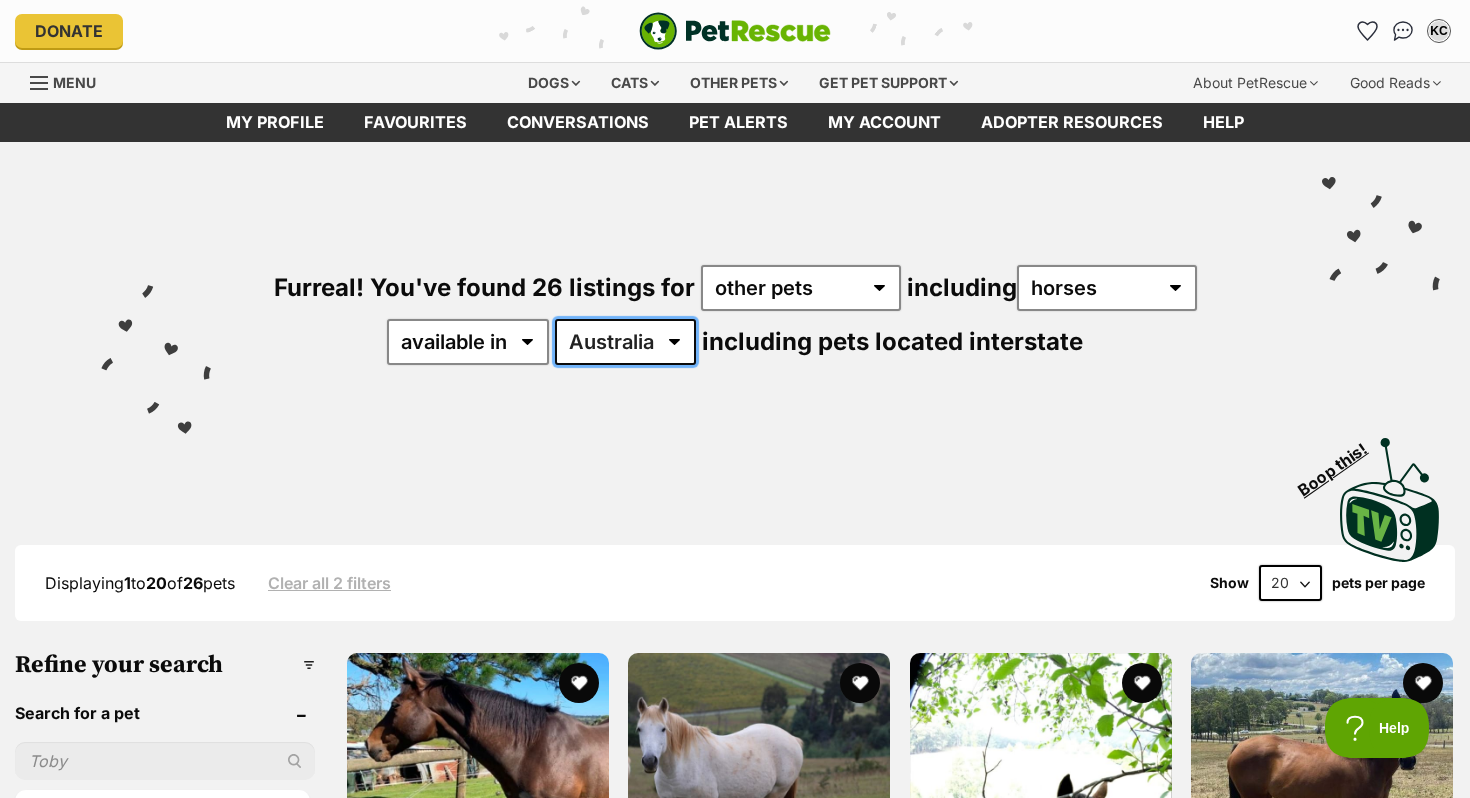 click on "Australia
NSW
QLD
VIC
WA" at bounding box center (625, 342) 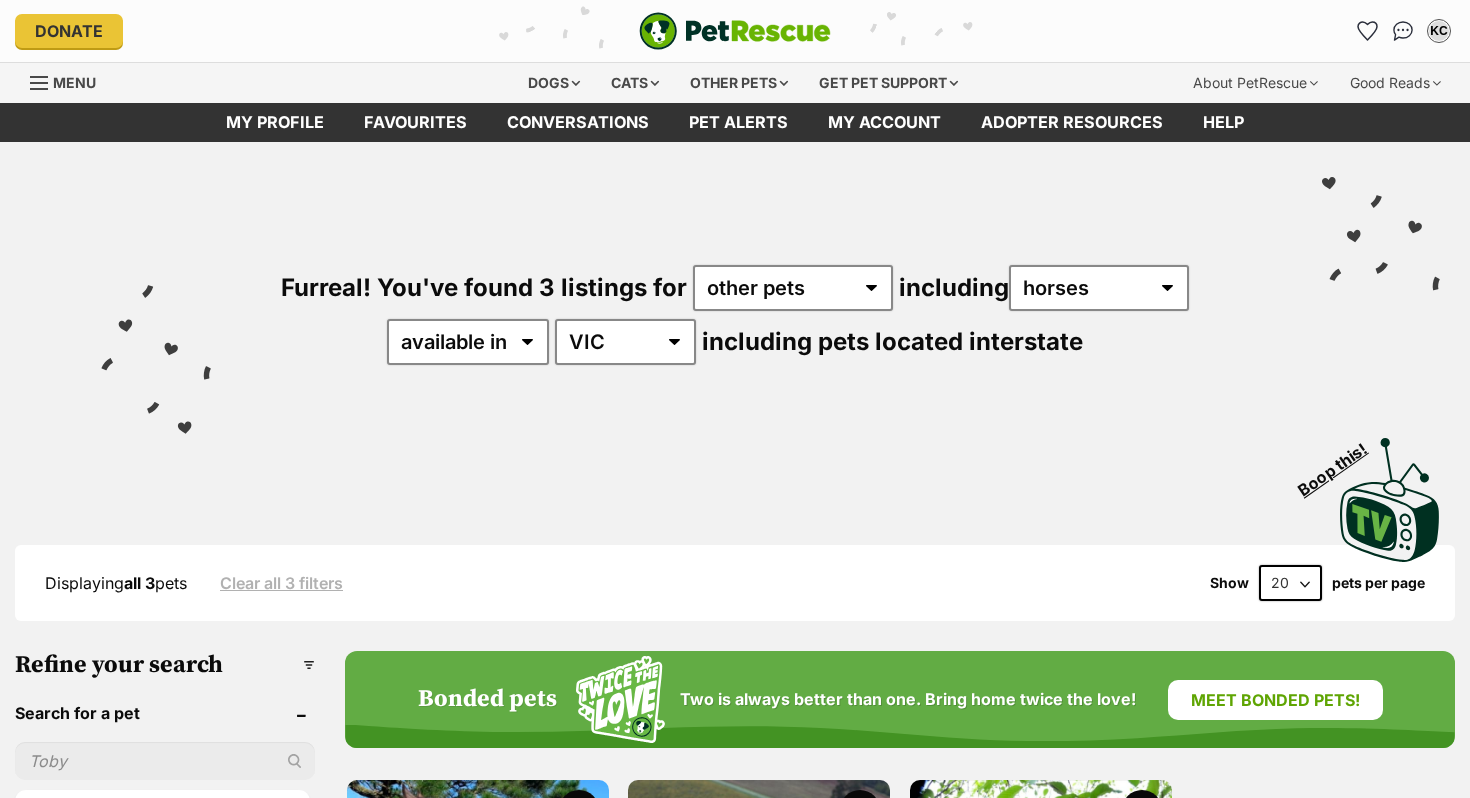 scroll, scrollTop: 0, scrollLeft: 0, axis: both 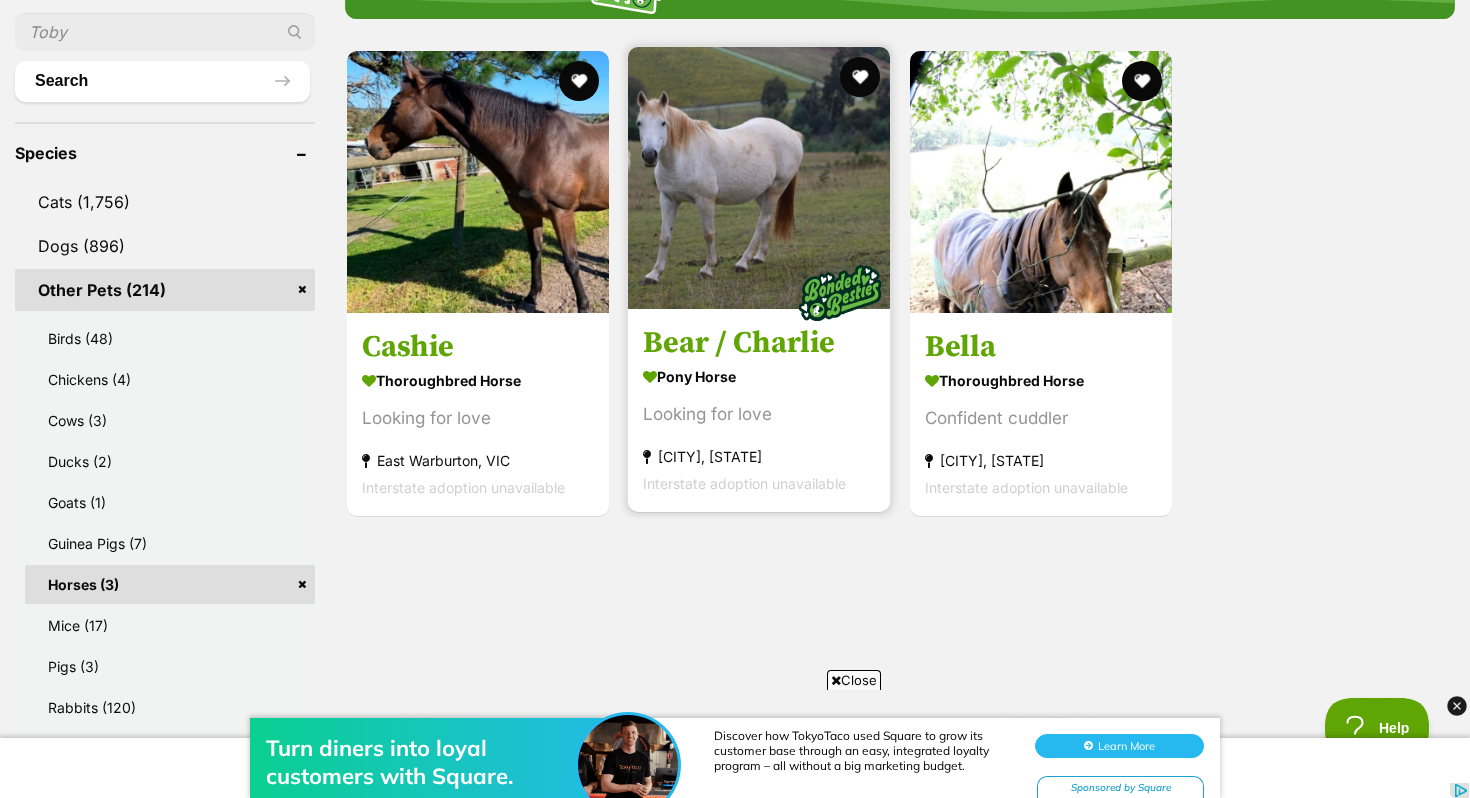 click at bounding box center (759, 178) 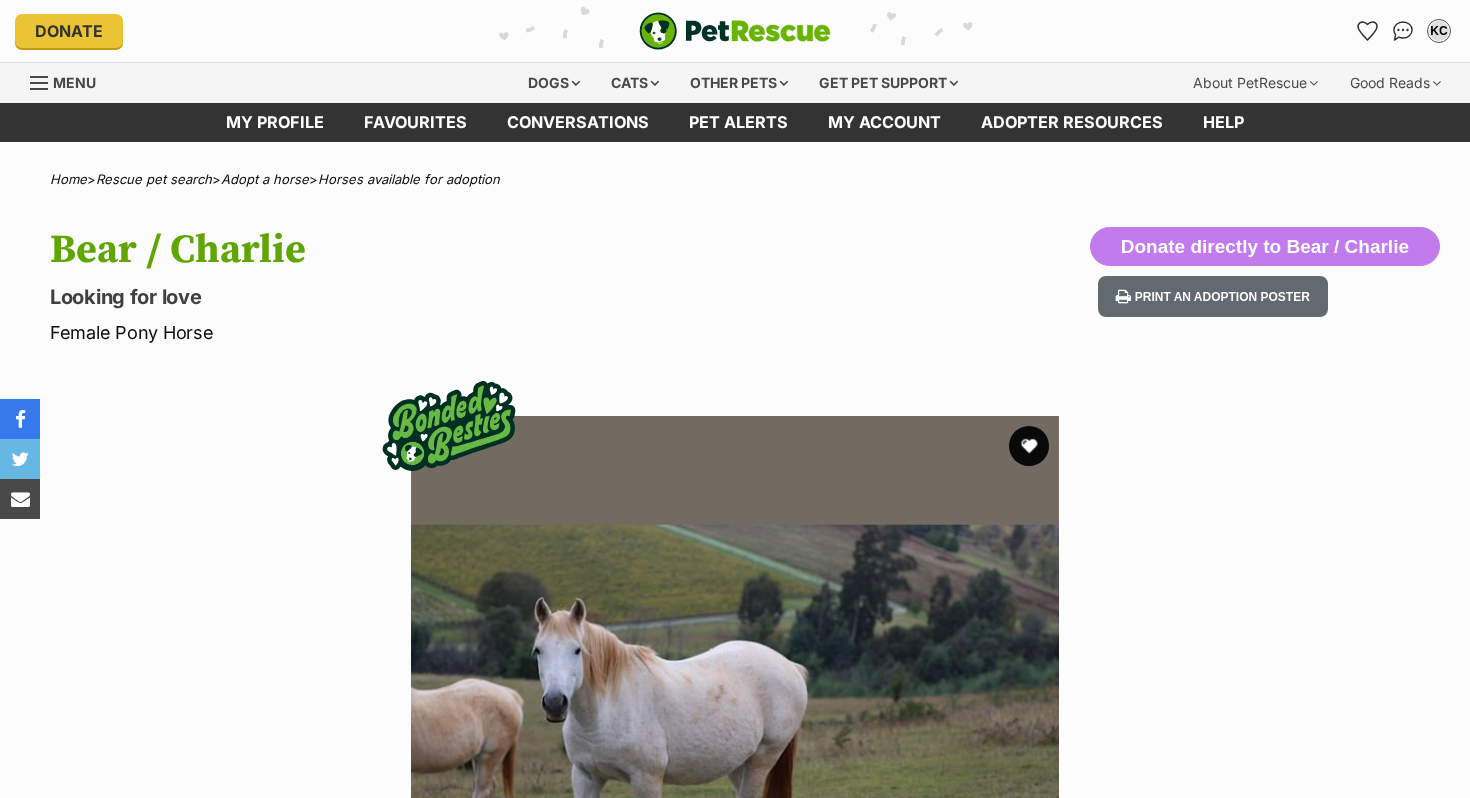 scroll, scrollTop: 0, scrollLeft: 0, axis: both 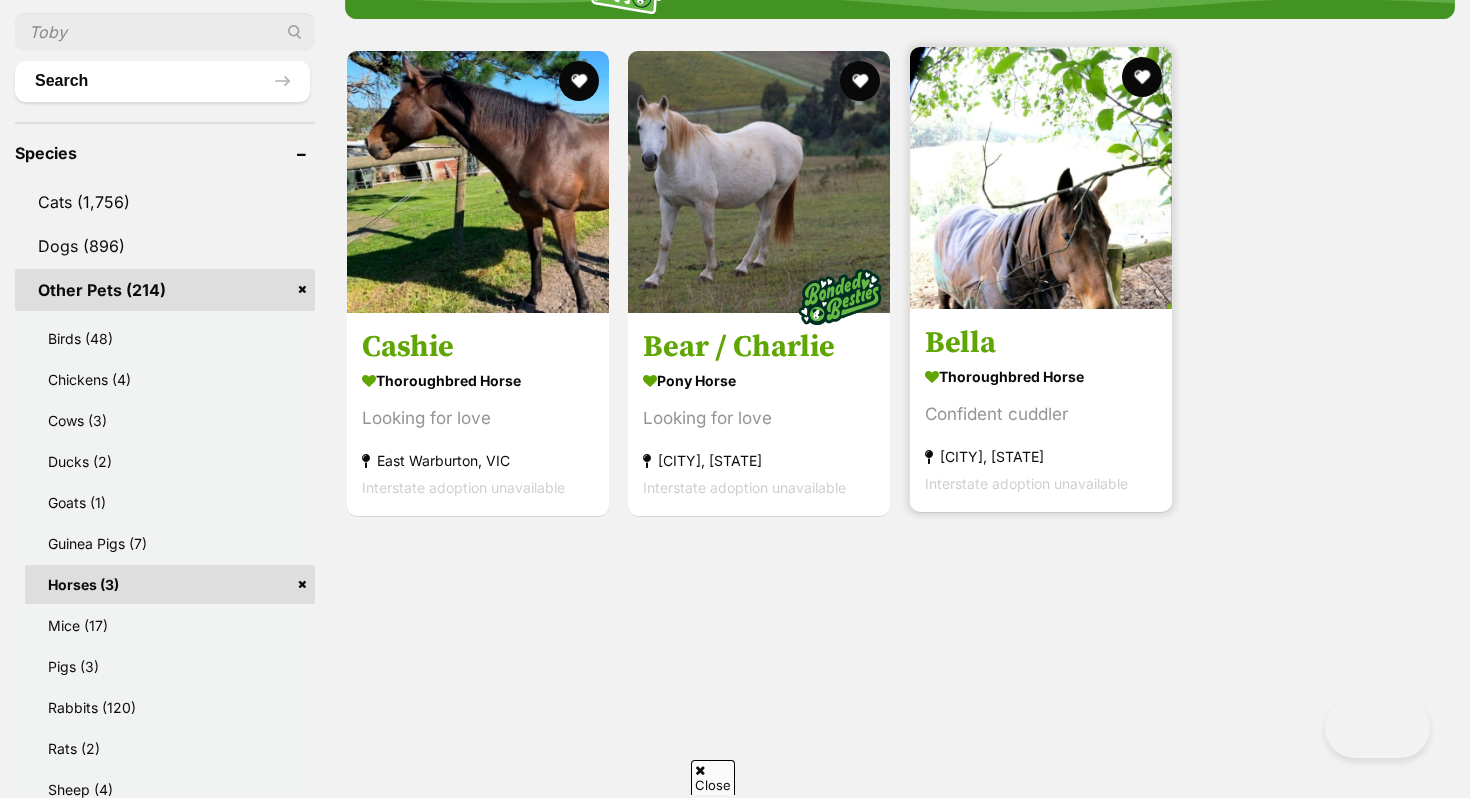 click at bounding box center (1041, 178) 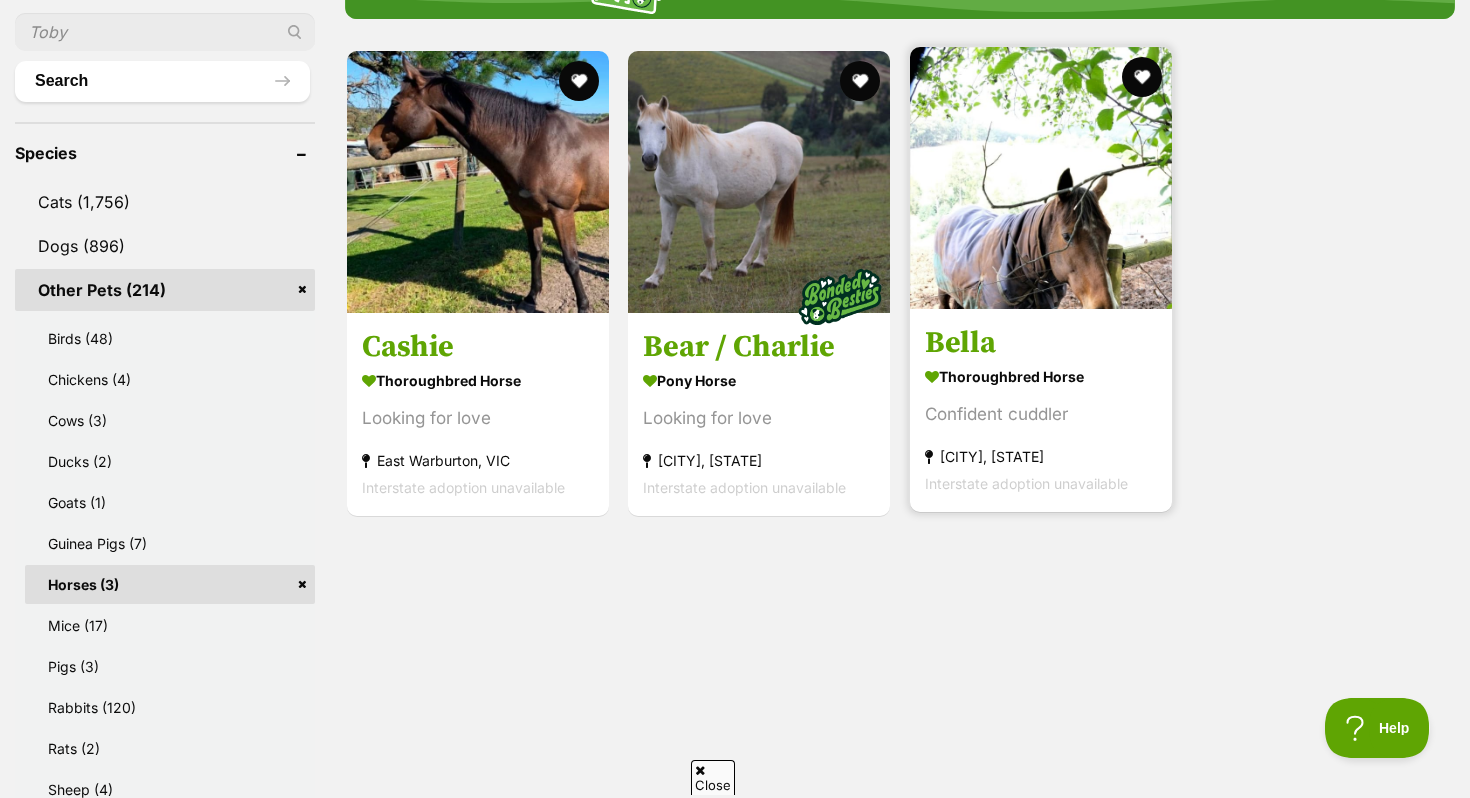 scroll, scrollTop: 0, scrollLeft: 0, axis: both 